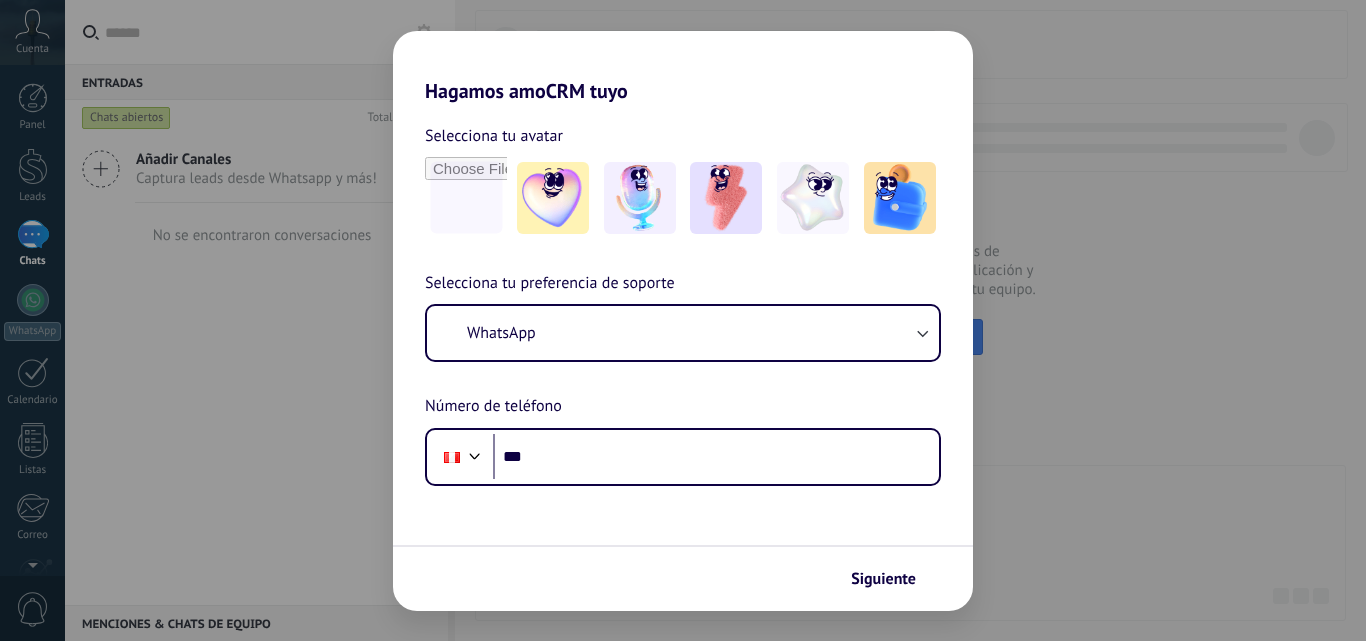 scroll, scrollTop: 0, scrollLeft: 0, axis: both 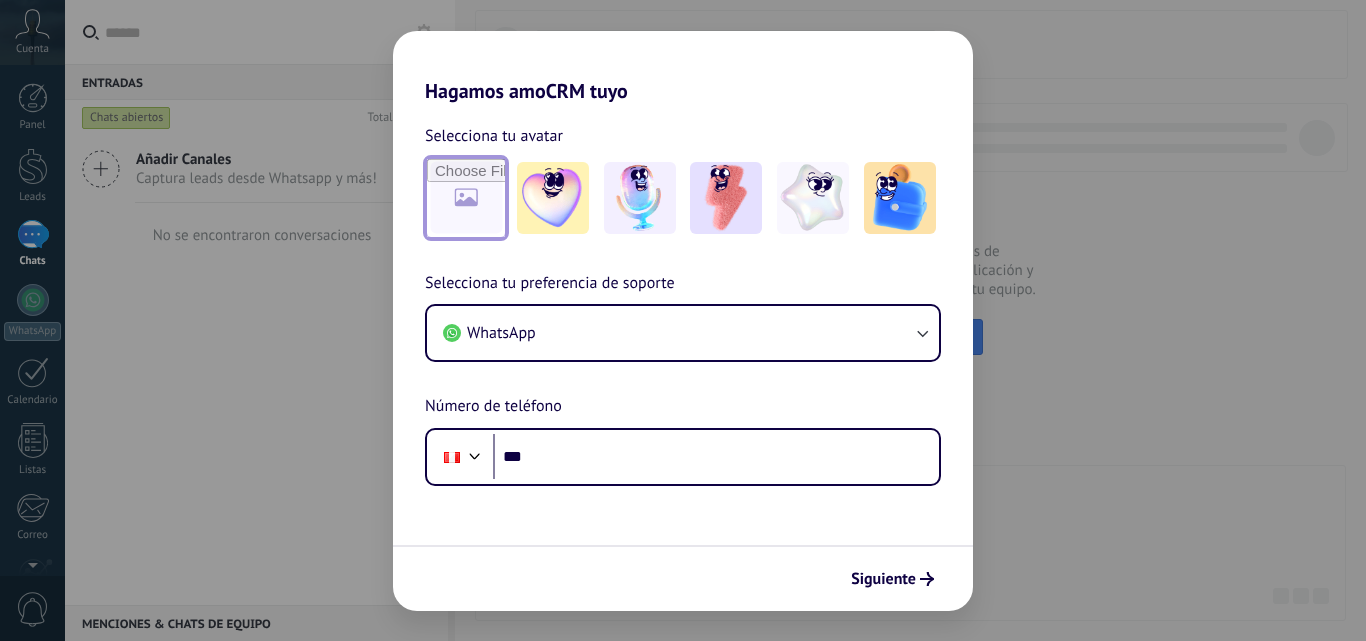 click at bounding box center (466, 198) 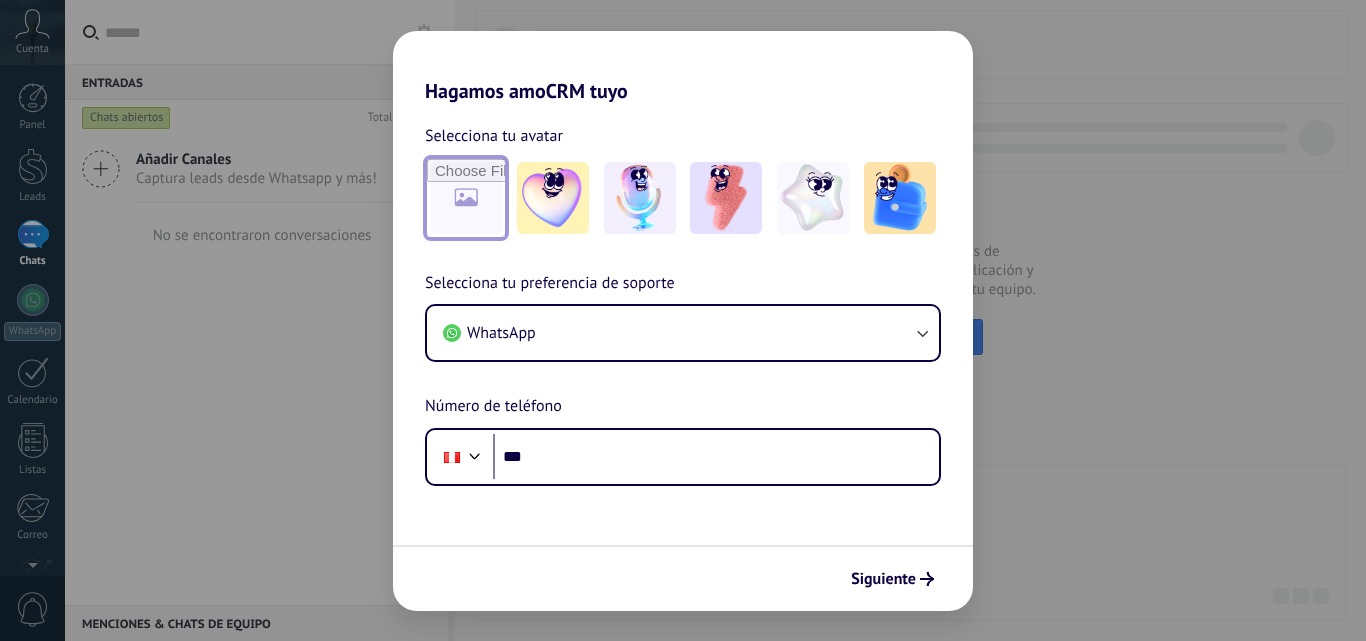 type on "**********" 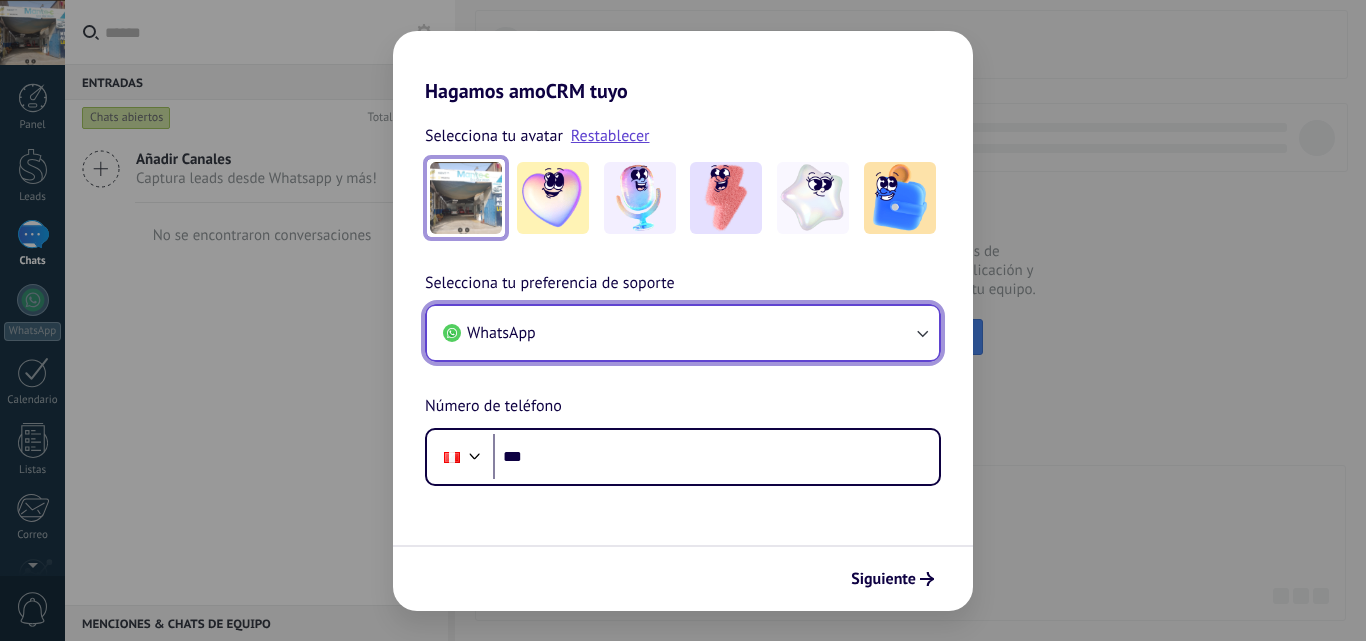 click on "WhatsApp" at bounding box center [683, 333] 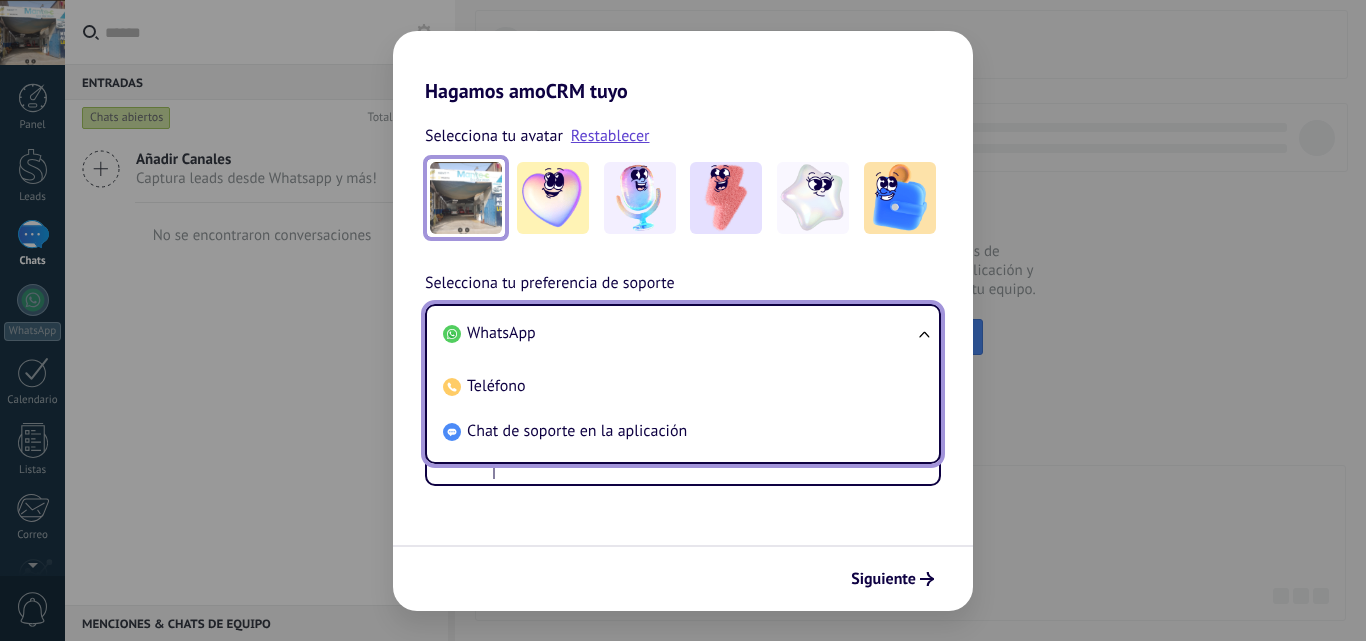 click on "WhatsApp" at bounding box center (679, 333) 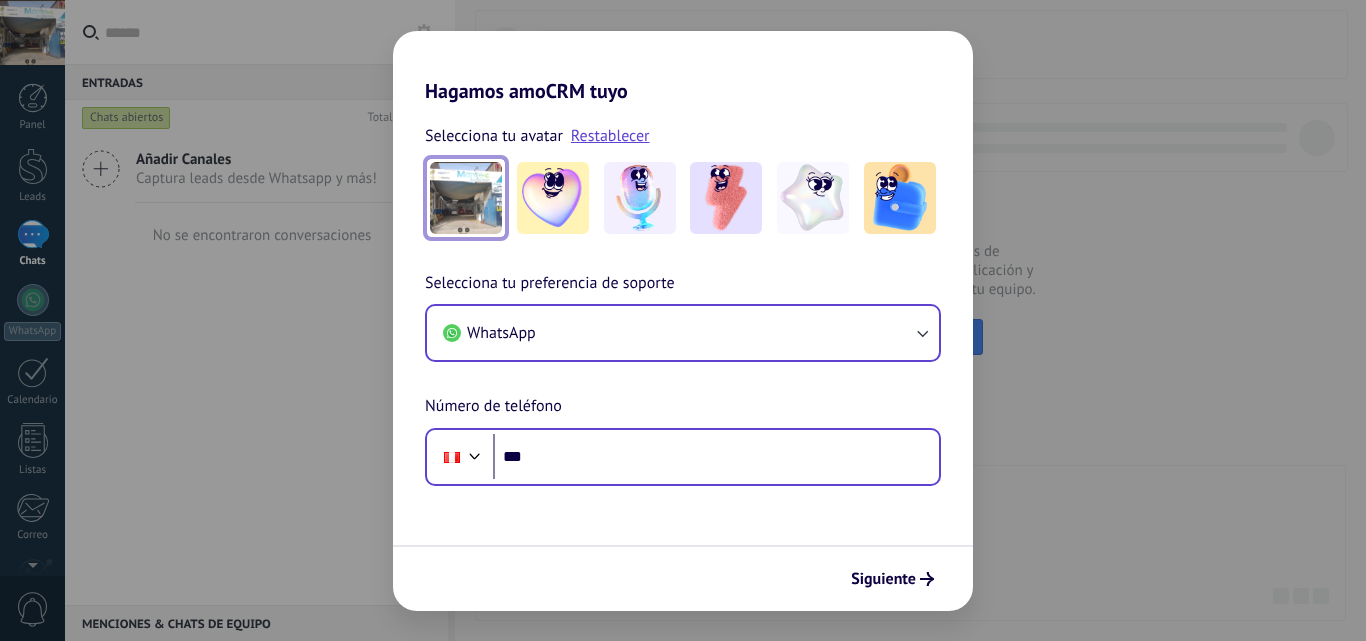 click on "Phone ***" at bounding box center [683, 457] 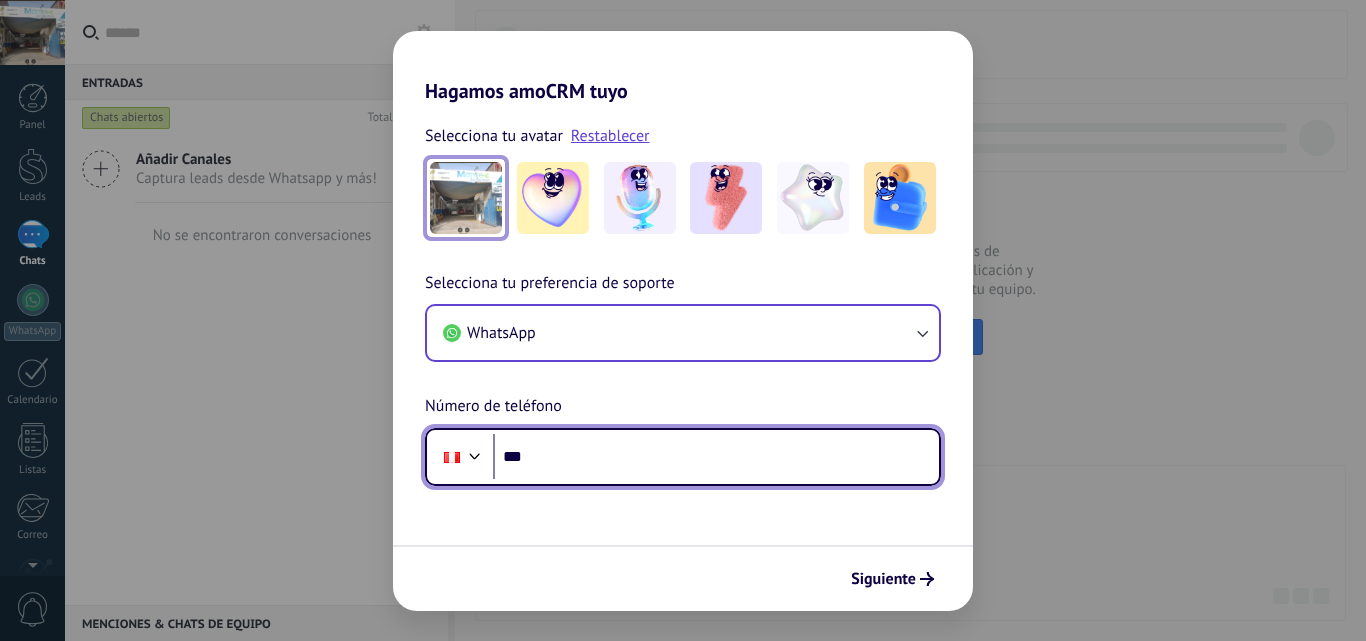click on "***" at bounding box center (716, 457) 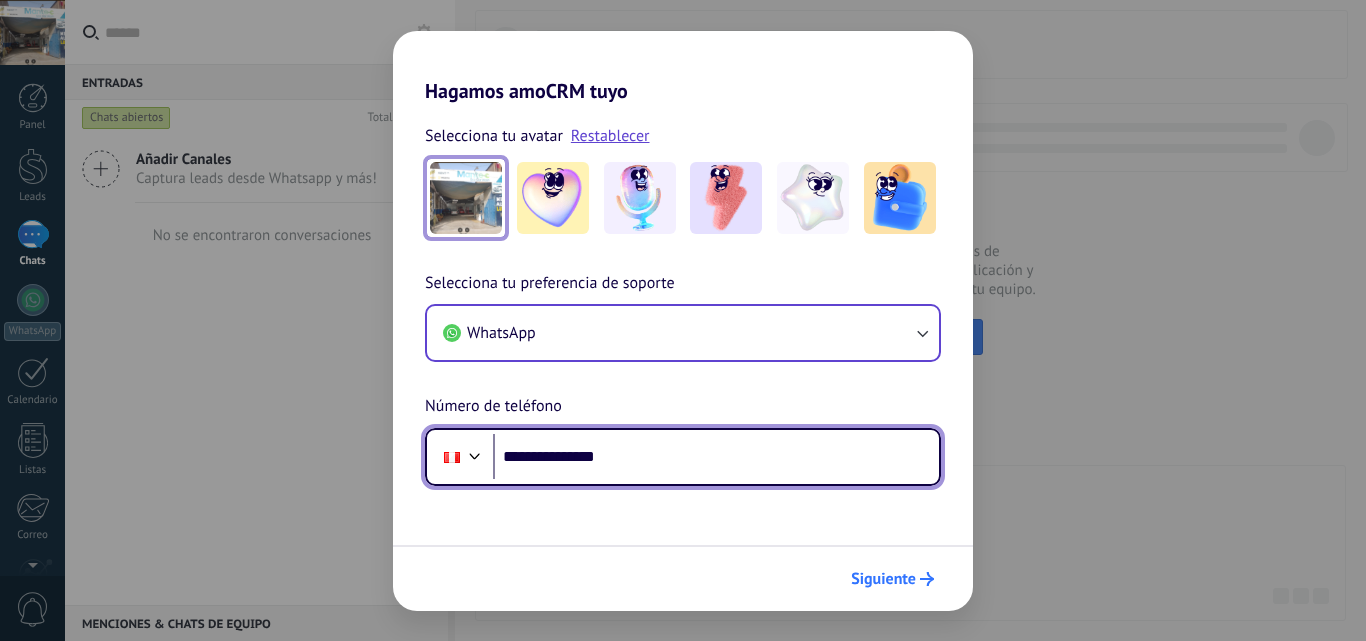 type on "**********" 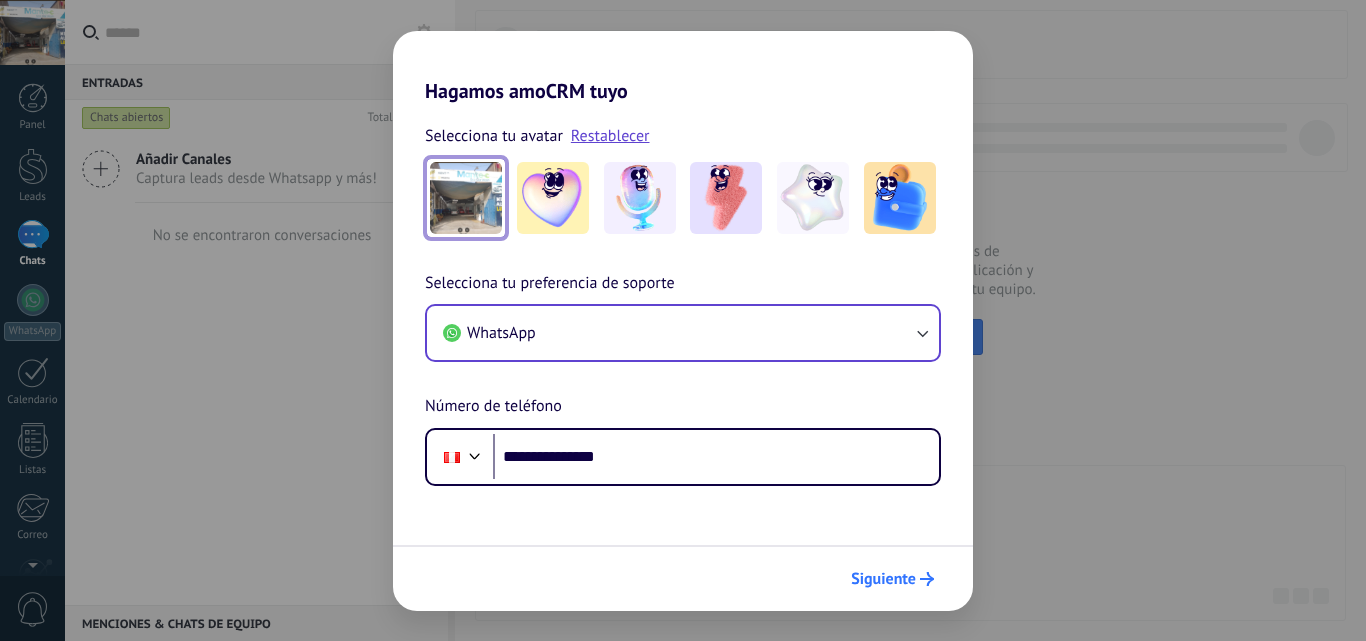click on "Siguiente" at bounding box center [883, 579] 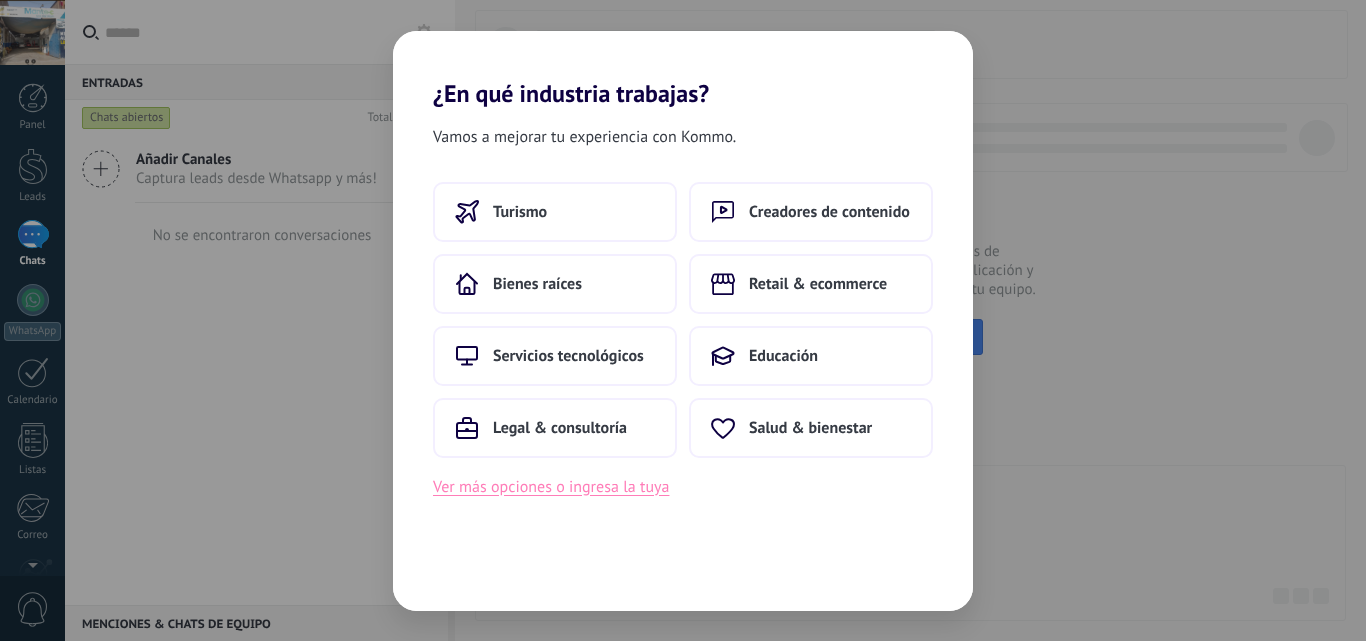 click on "Ver más opciones o ingresa la tuya" at bounding box center (551, 487) 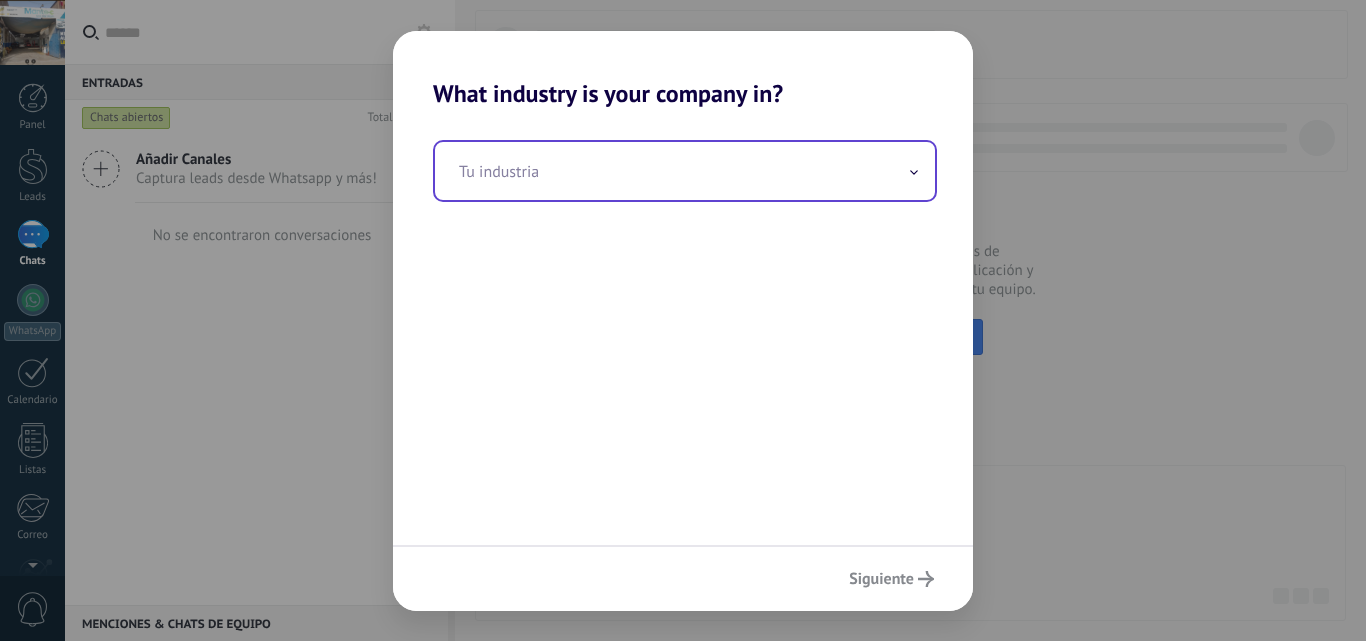 click at bounding box center (685, 171) 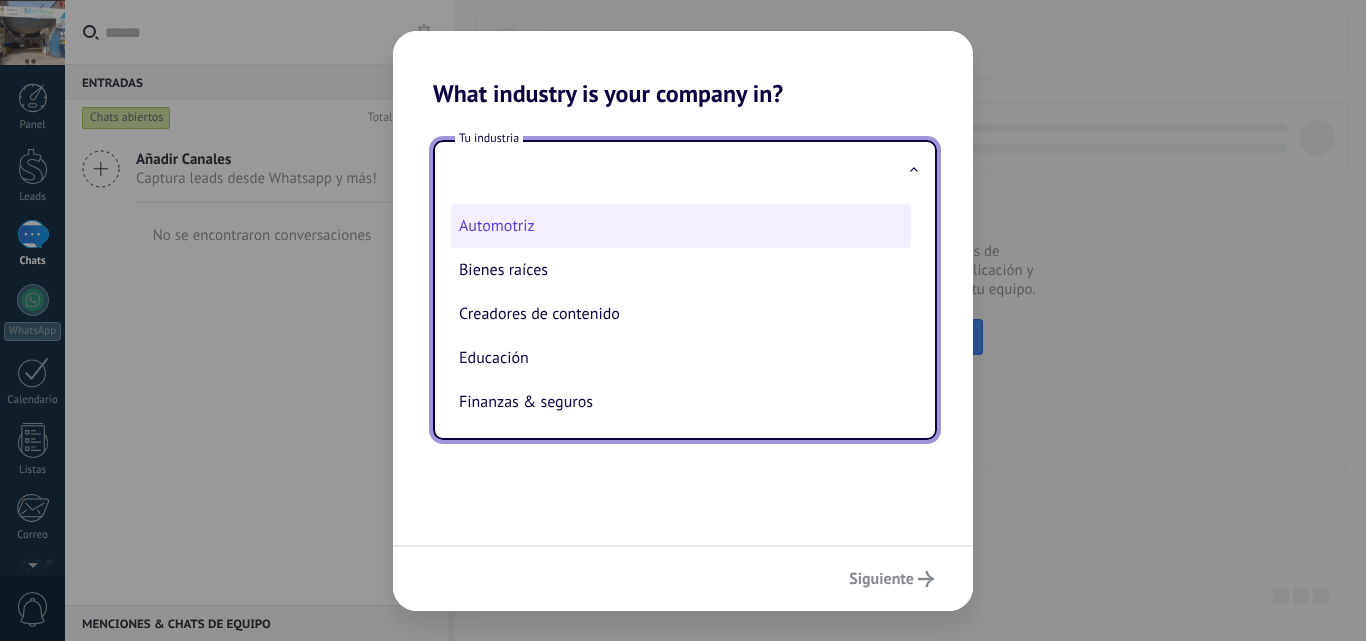 click on "Automotriz" at bounding box center [681, 226] 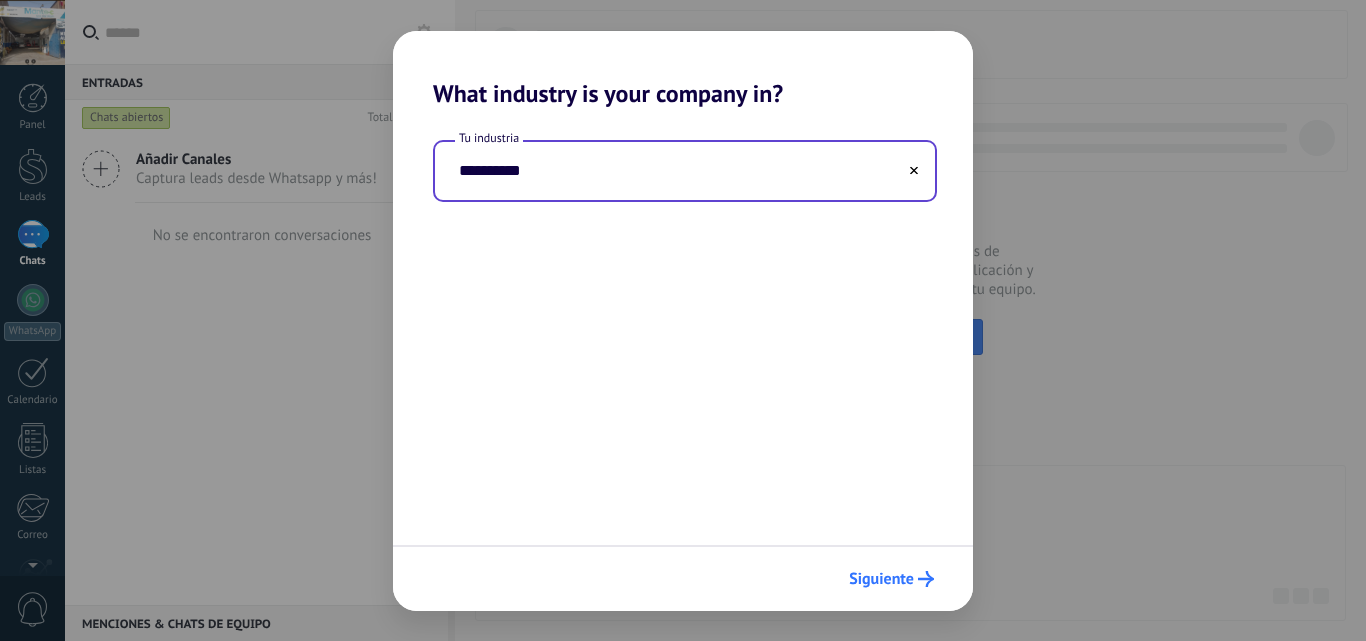 click on "Siguiente" at bounding box center (891, 579) 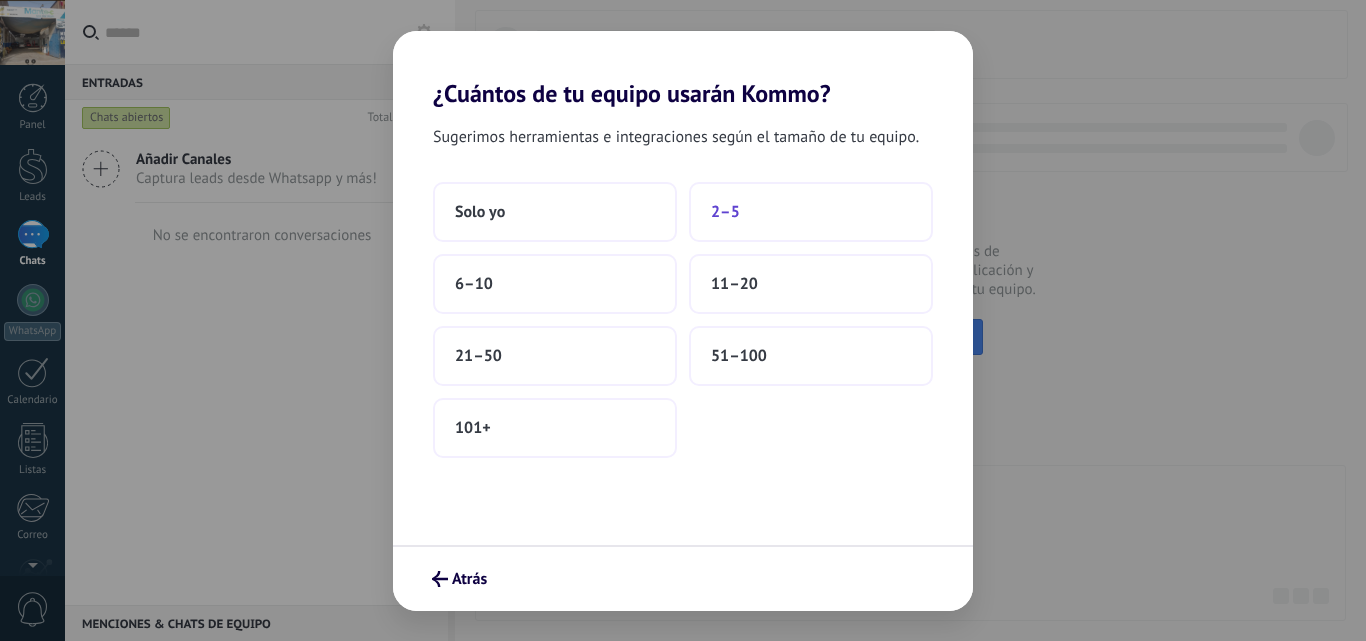 click on "2–5" at bounding box center [811, 212] 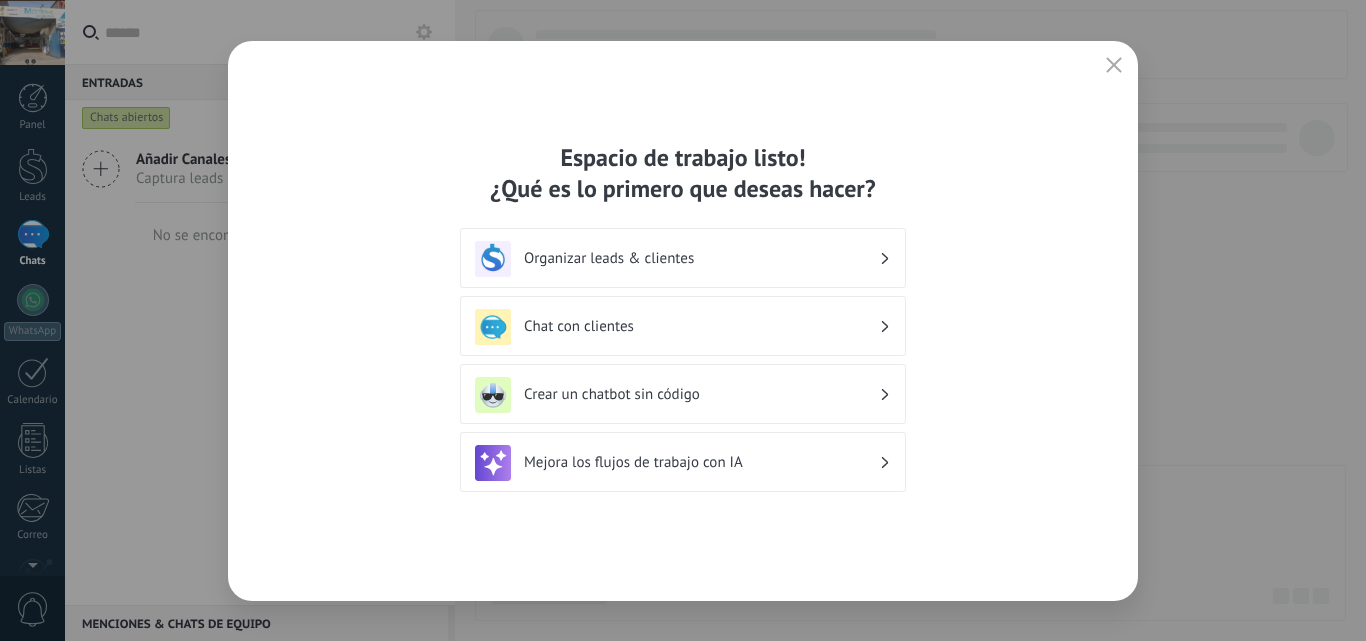 click on "Organizar leads & clientes" at bounding box center [683, 259] 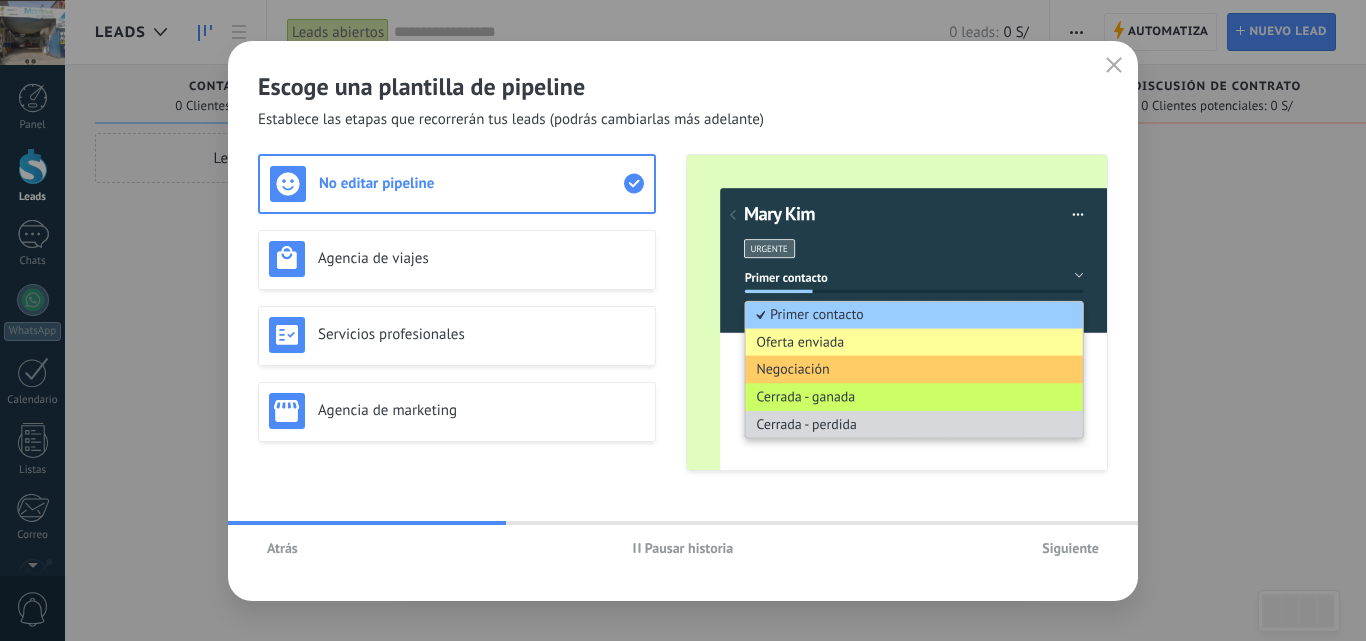 click on "Atrás" at bounding box center (282, 548) 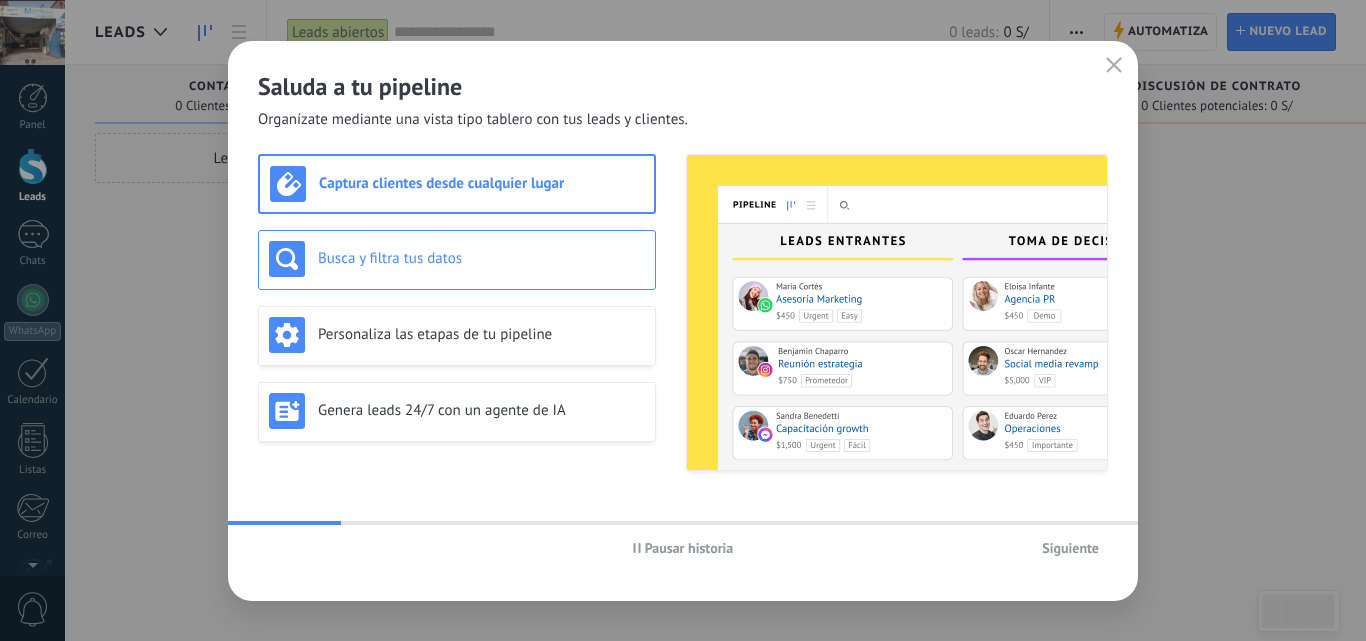 click on "Busca y filtra tus datos" at bounding box center (481, 258) 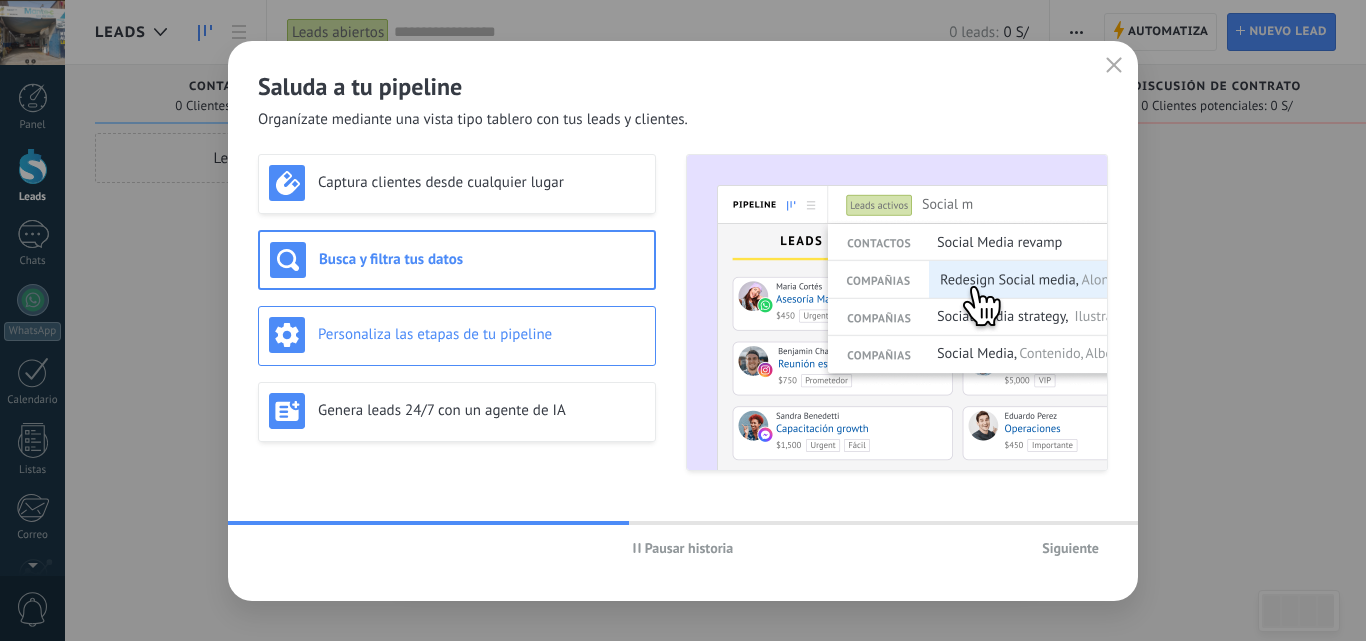 click on "Personaliza las etapas de tu pipeline" at bounding box center (481, 334) 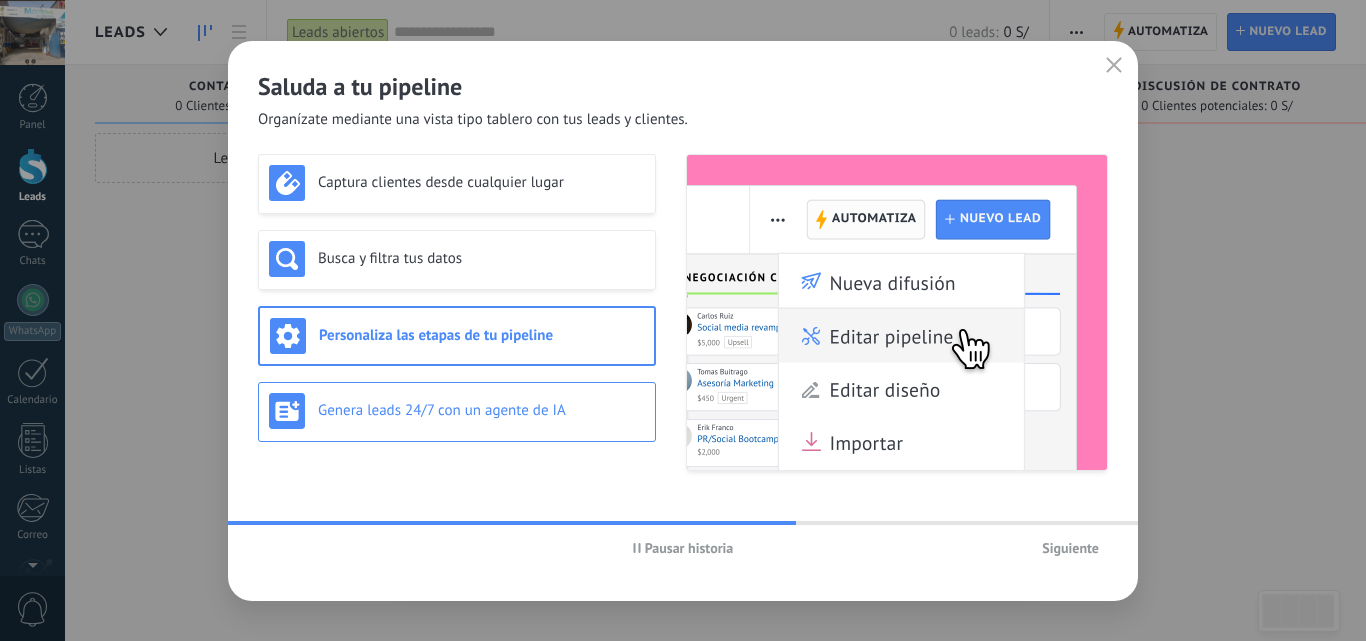 click on "Genera leads 24/7 con un agente de IA" at bounding box center [457, 411] 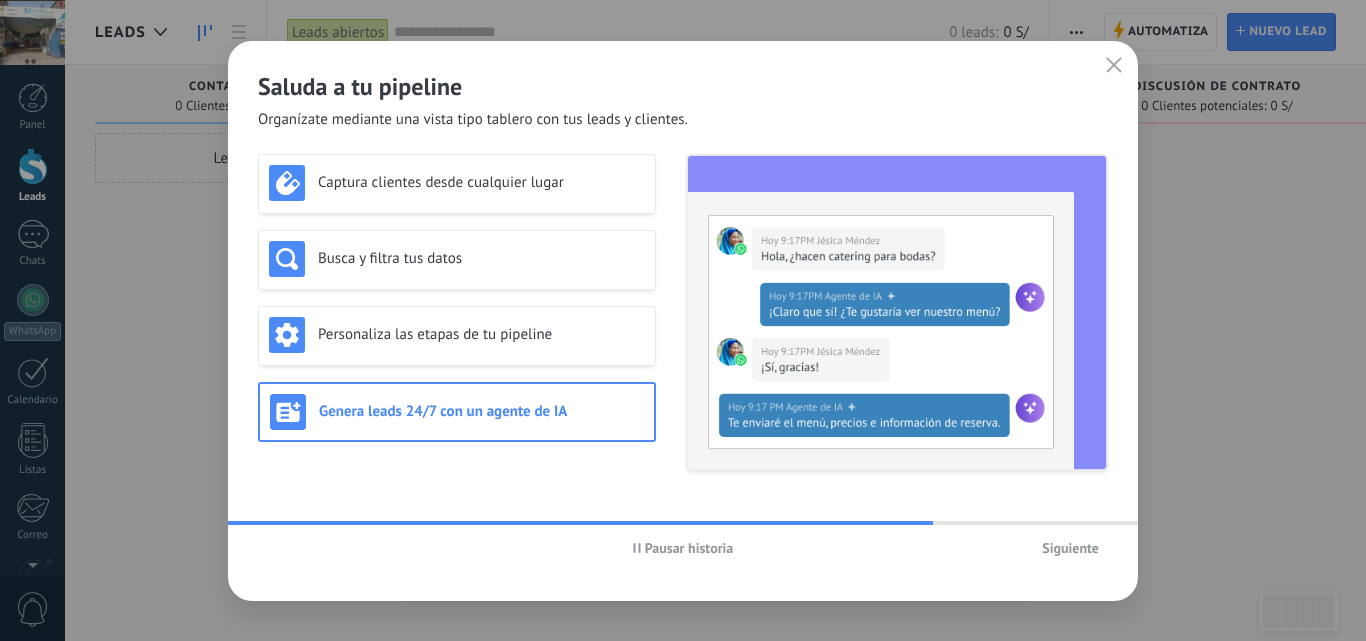 click on "Siguiente" at bounding box center (1070, 548) 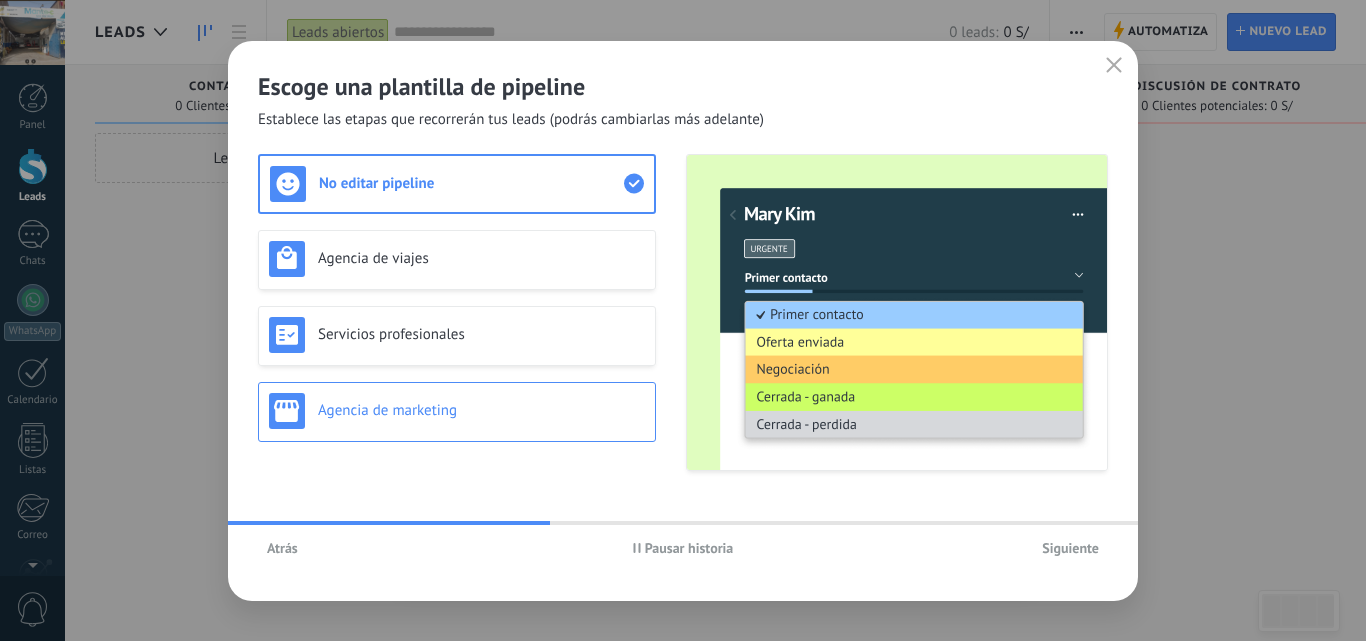 click on "Agencia de marketing" at bounding box center [457, 411] 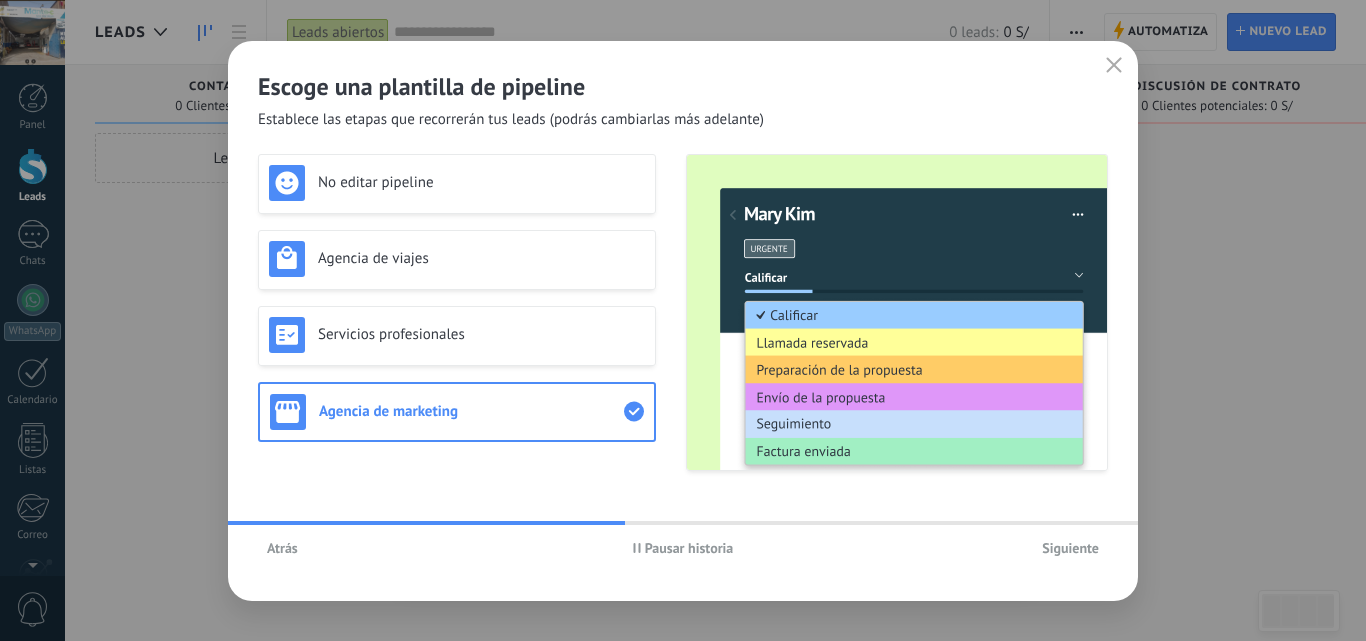 click on "Siguiente" at bounding box center (1070, 548) 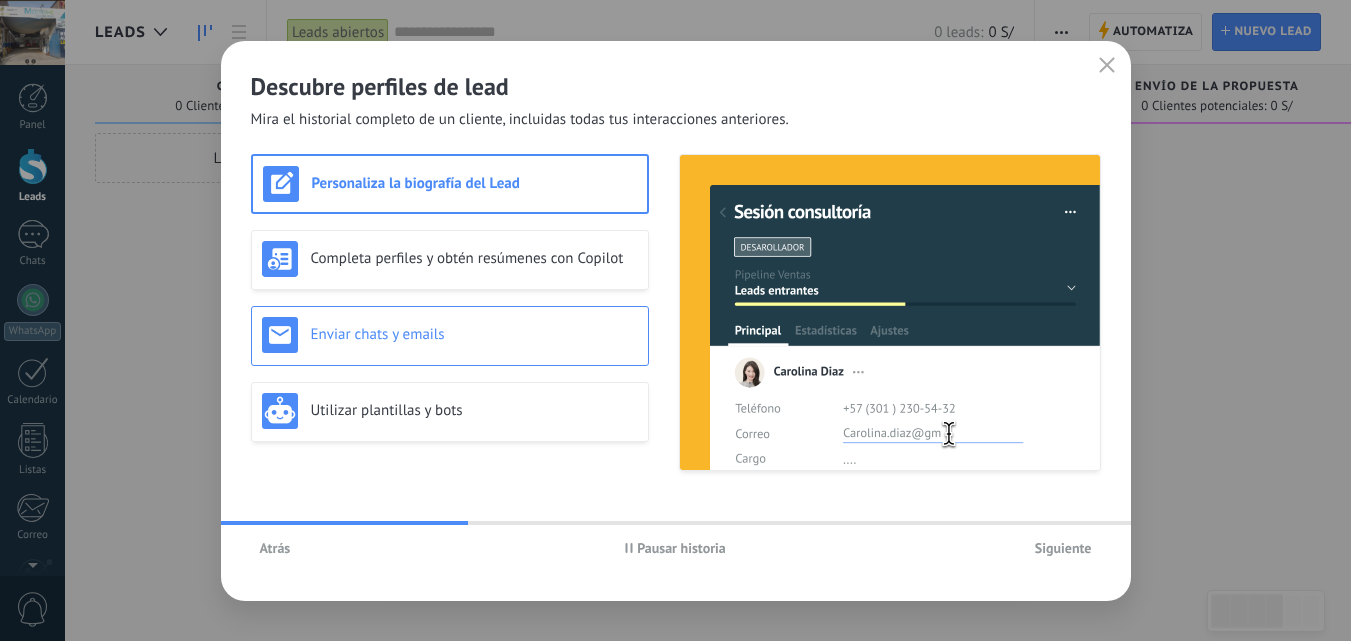click on "Enviar chats y emails" at bounding box center (450, 335) 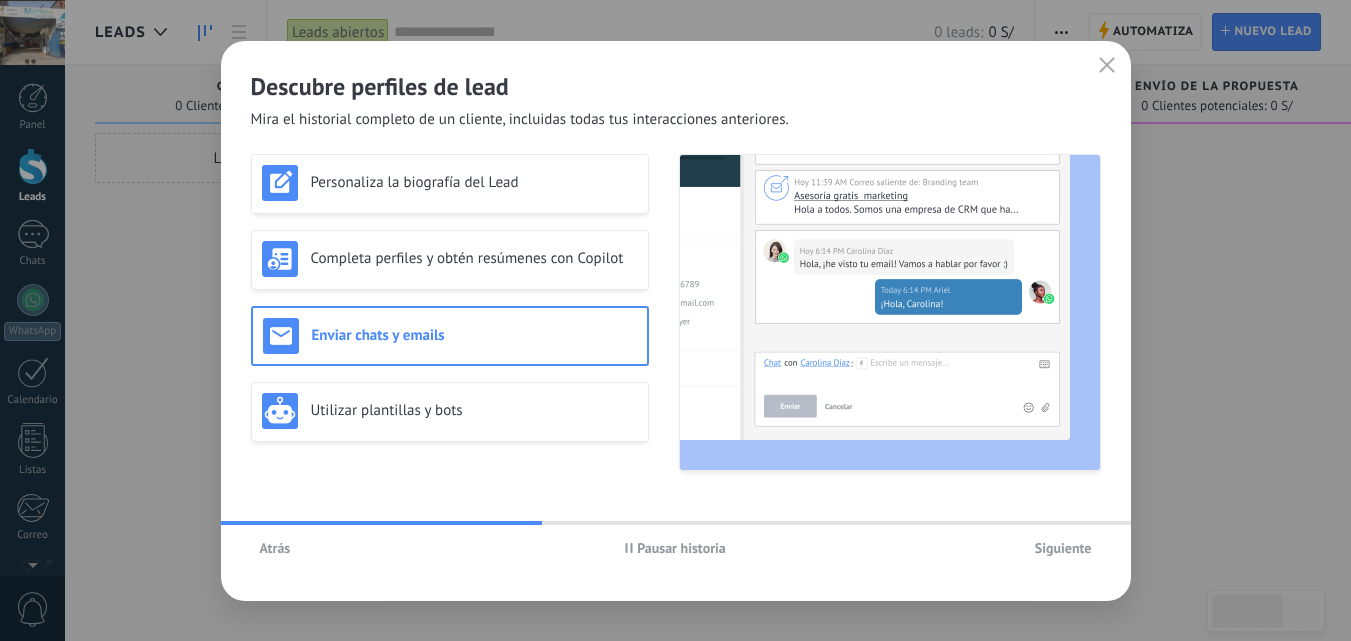 click on "Siguiente" at bounding box center (1063, 548) 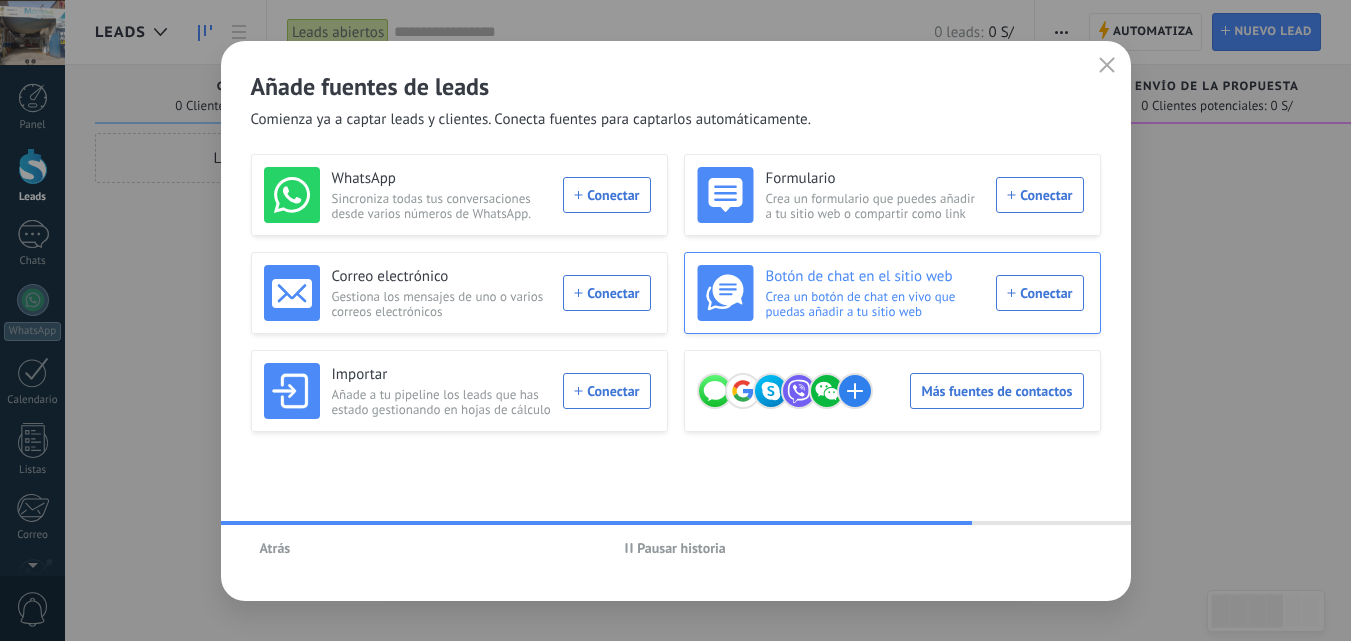 click on "Botón de chat en el sitio web Crea un botón de chat en vivo que puedas añadir a tu sitio web Conectar" at bounding box center (890, 293) 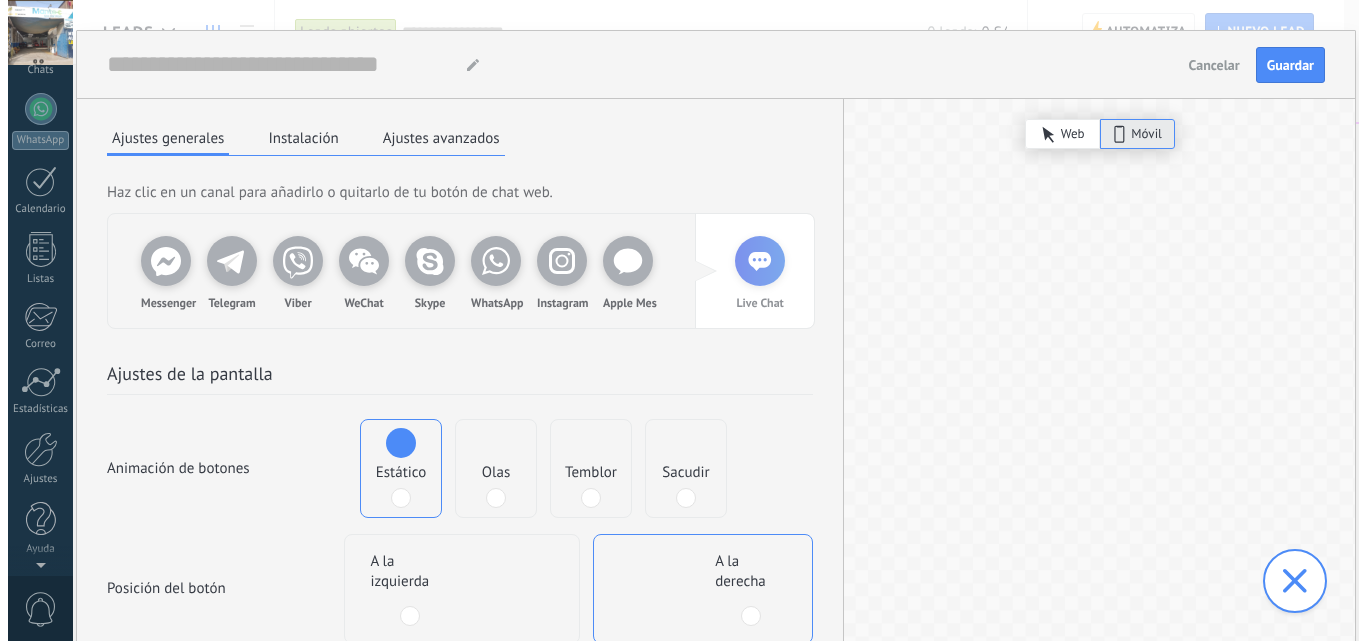 scroll, scrollTop: 0, scrollLeft: 0, axis: both 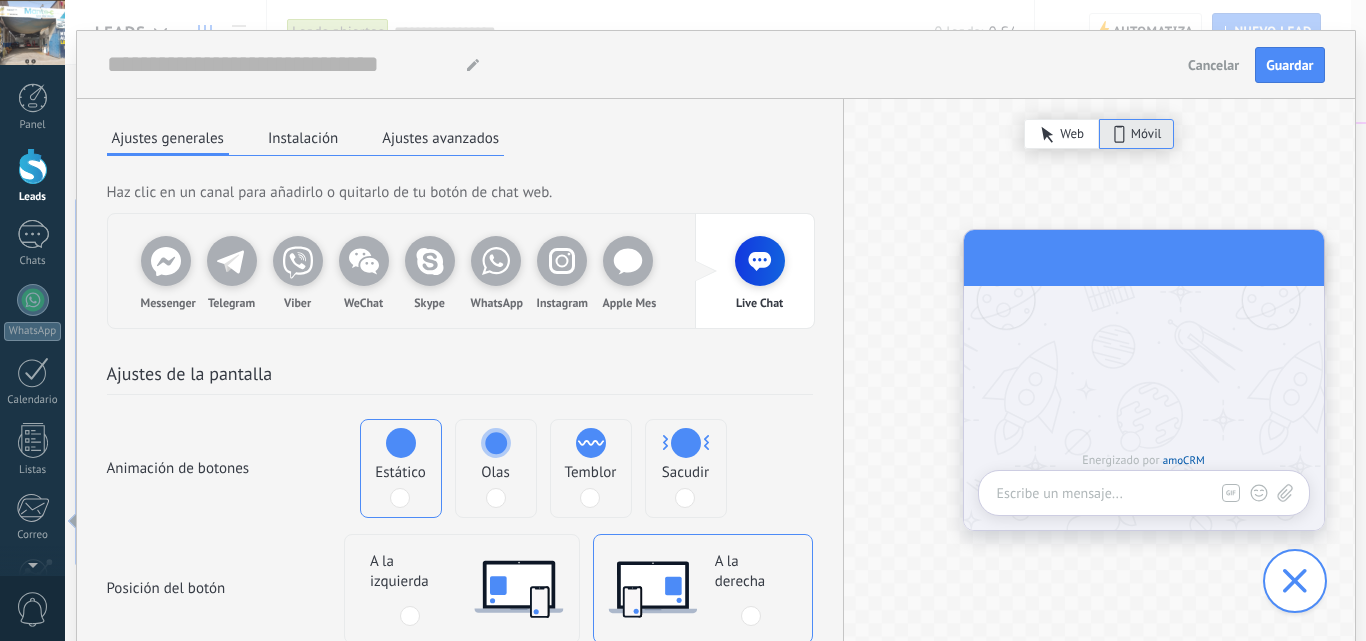 click on "Escribe un mensaje..." at bounding box center [1146, 493] 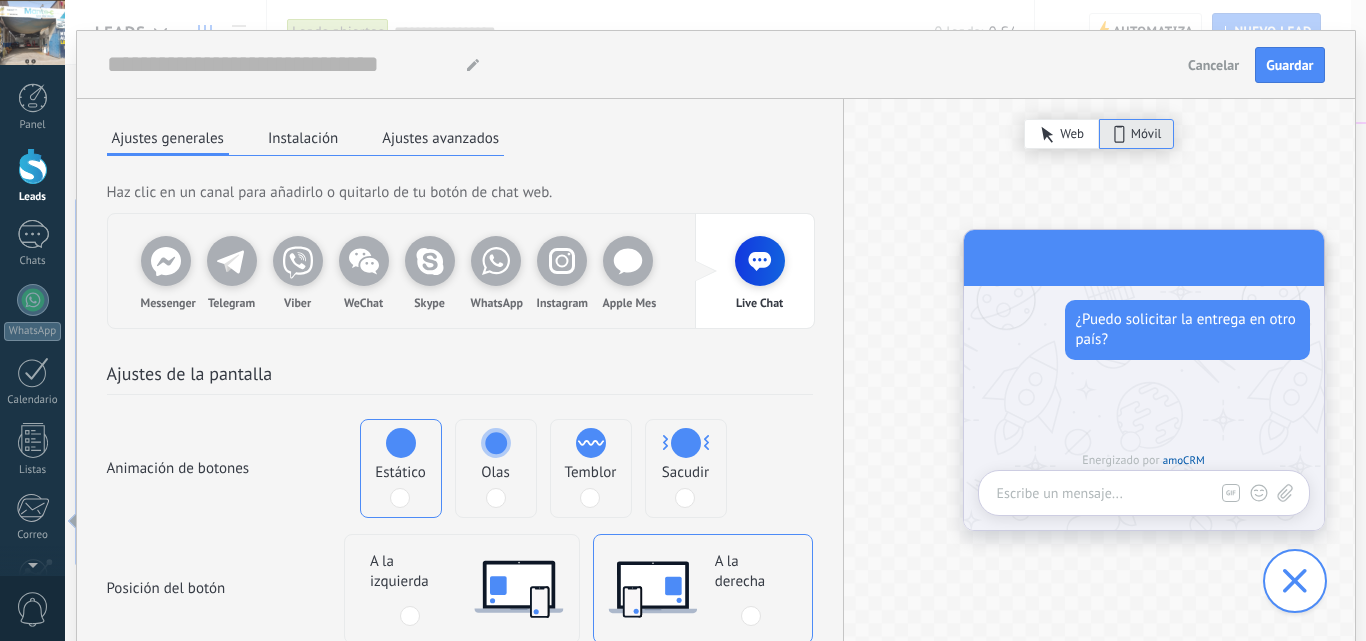 click on "Escribe un mensaje..." at bounding box center (1060, 493) 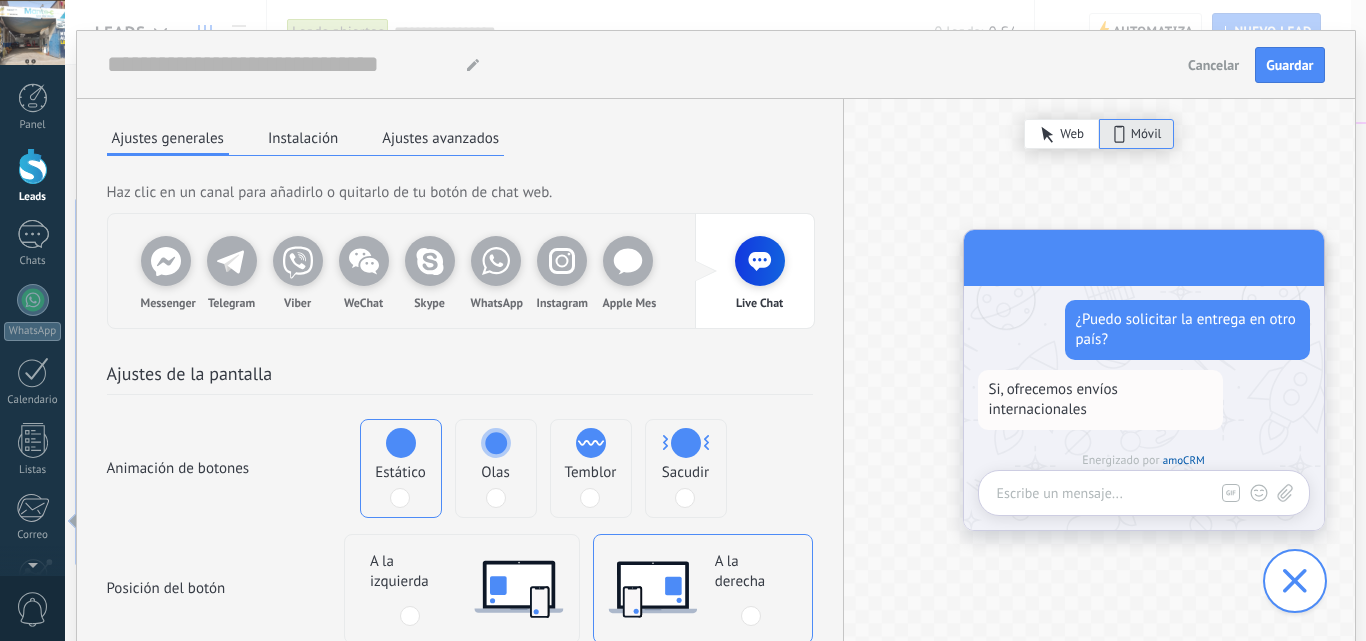 click on "Escribe un mensaje..." at bounding box center [1060, 493] 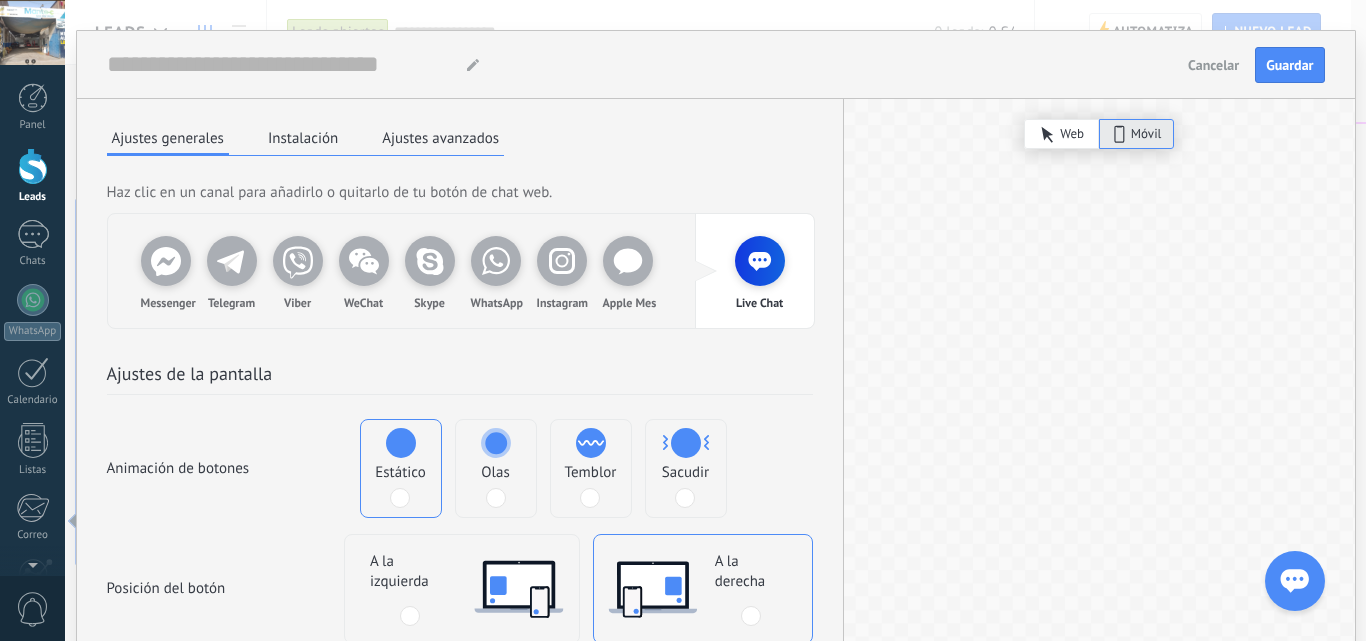 click 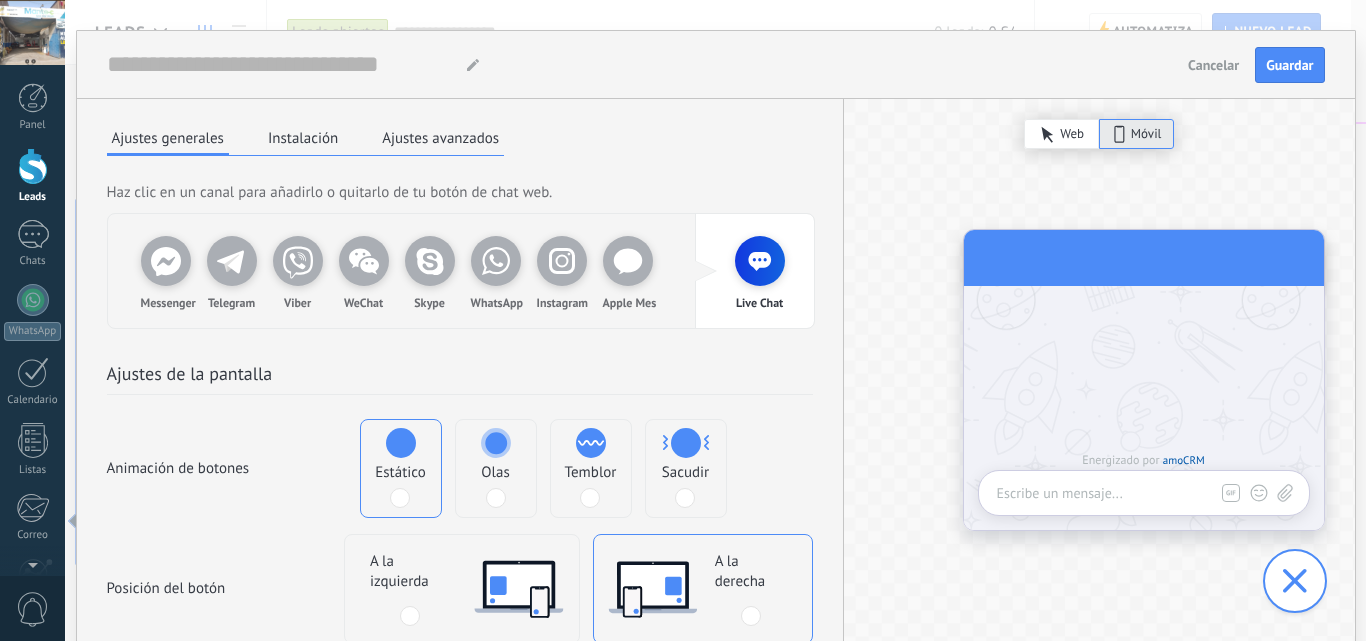 click 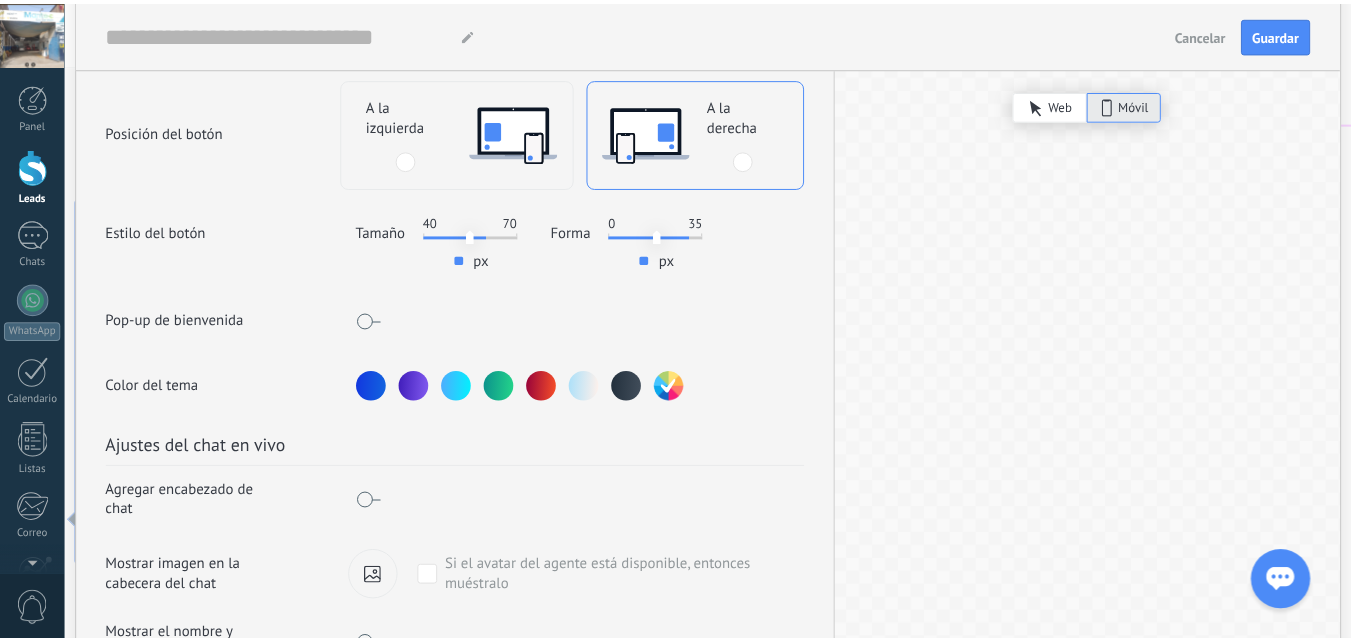 scroll, scrollTop: 564, scrollLeft: 0, axis: vertical 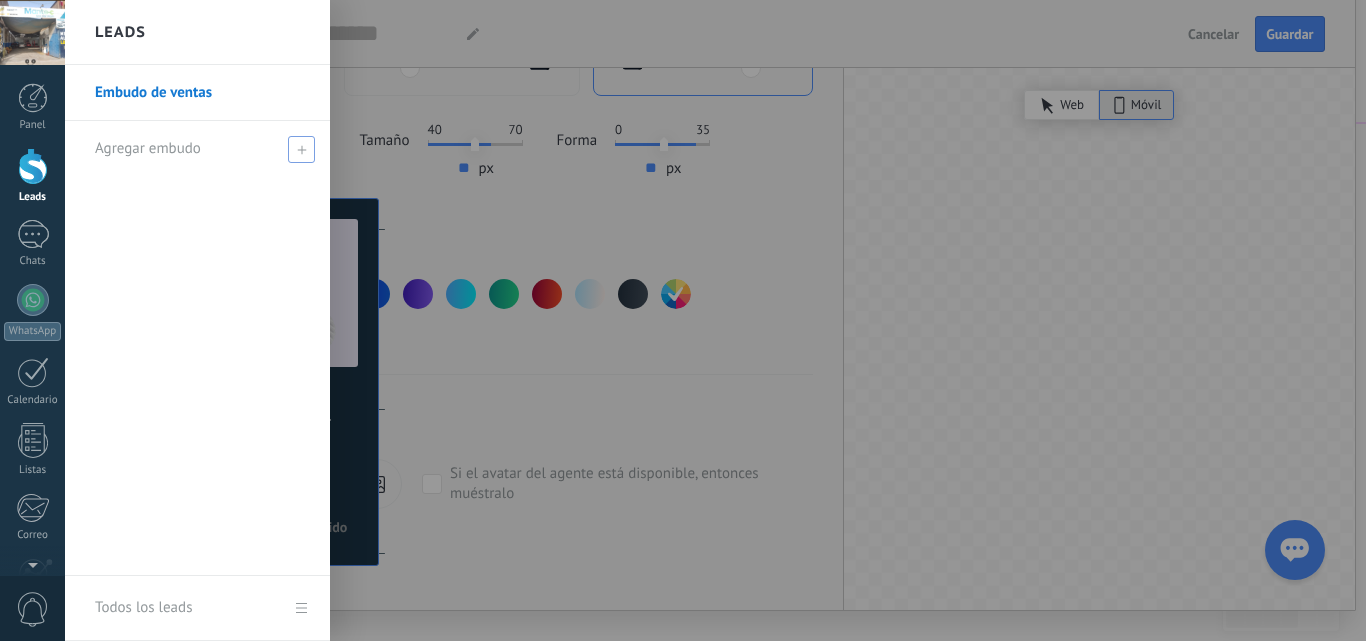 click on "Agregar embudo" at bounding box center [148, 148] 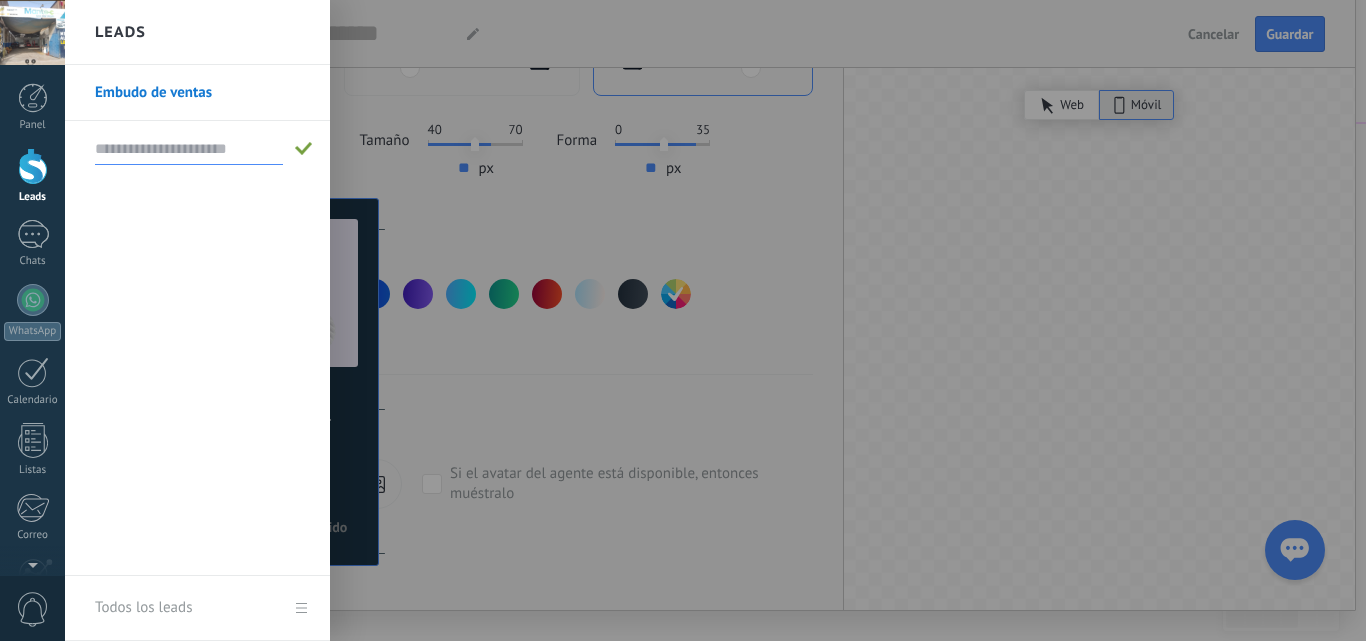 click on "Embudo de ventas" at bounding box center [197, 320] 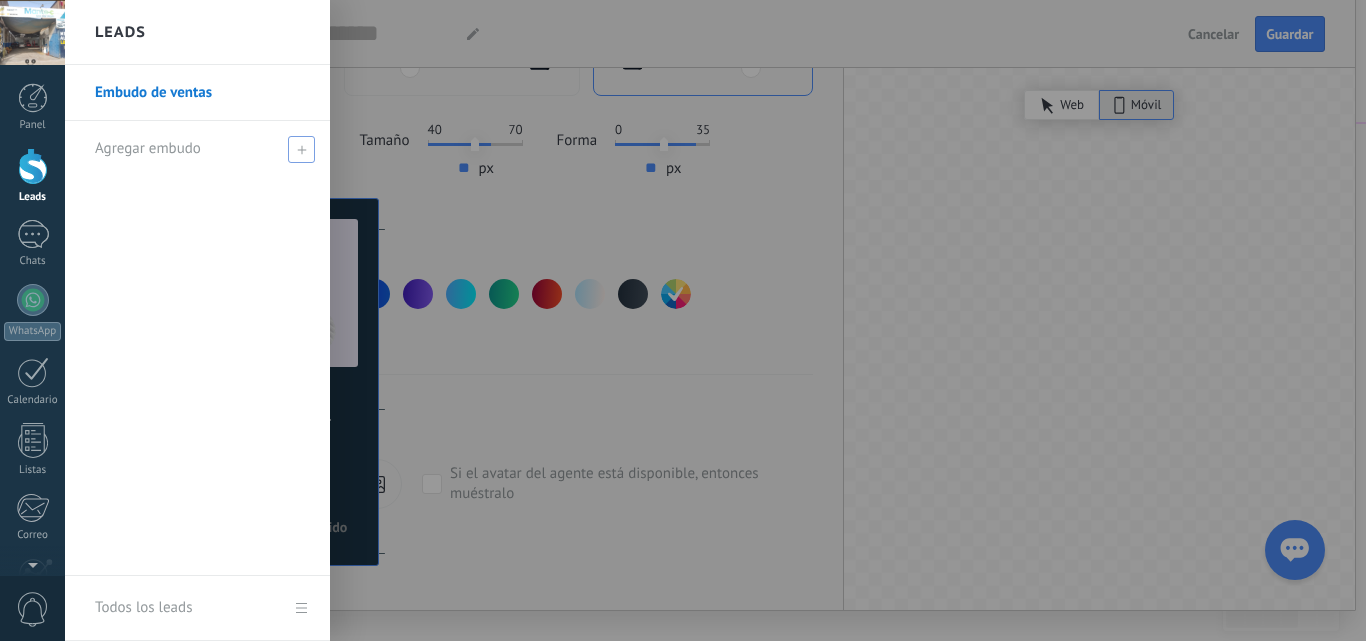 click on "Embudo de ventas" at bounding box center (202, 93) 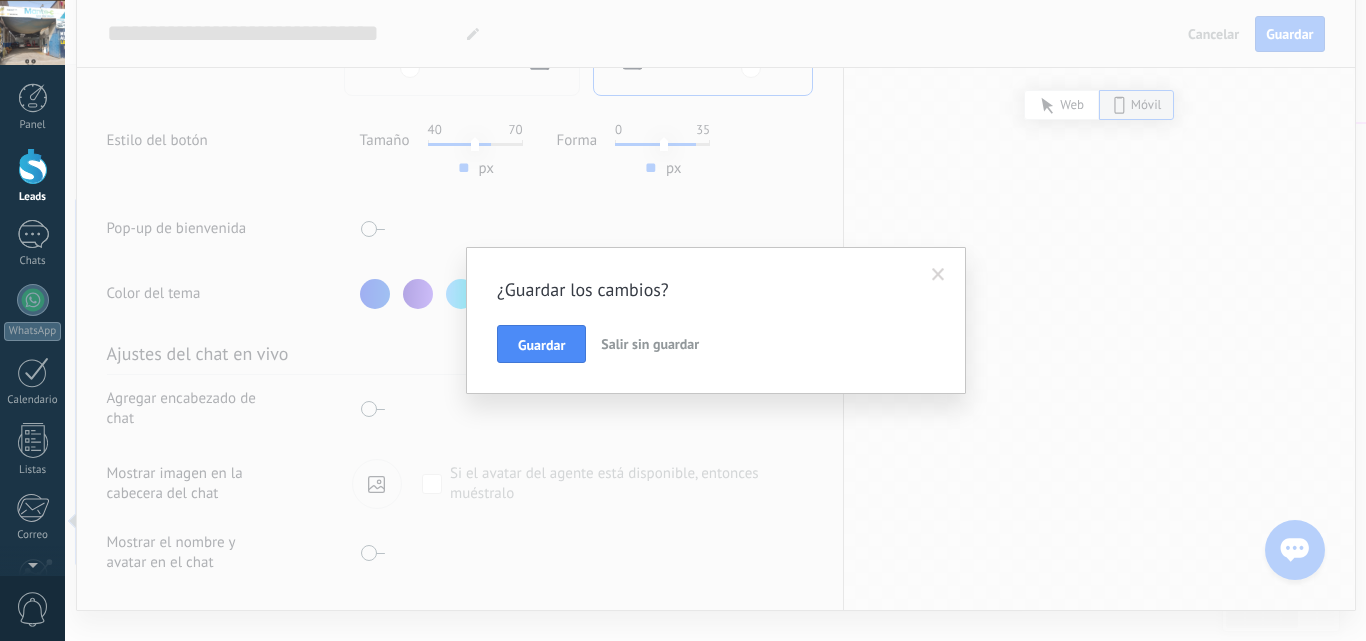 click on "Salir sin guardar" at bounding box center (650, 344) 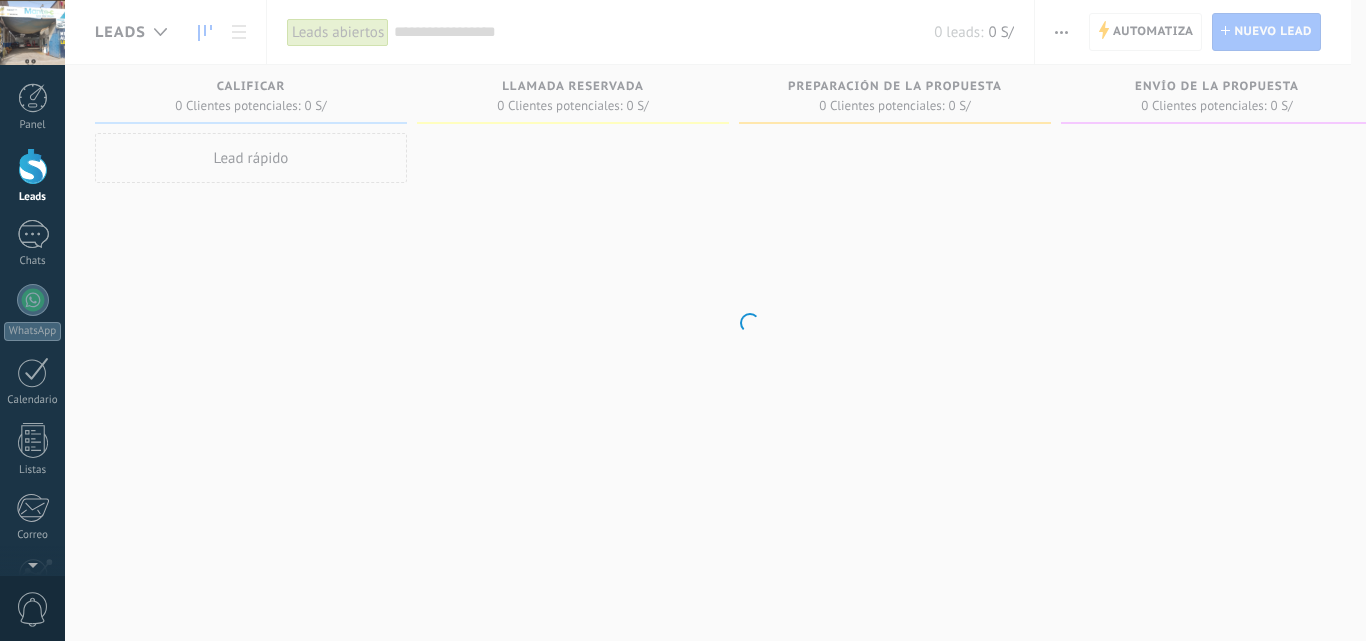 scroll, scrollTop: 0, scrollLeft: 0, axis: both 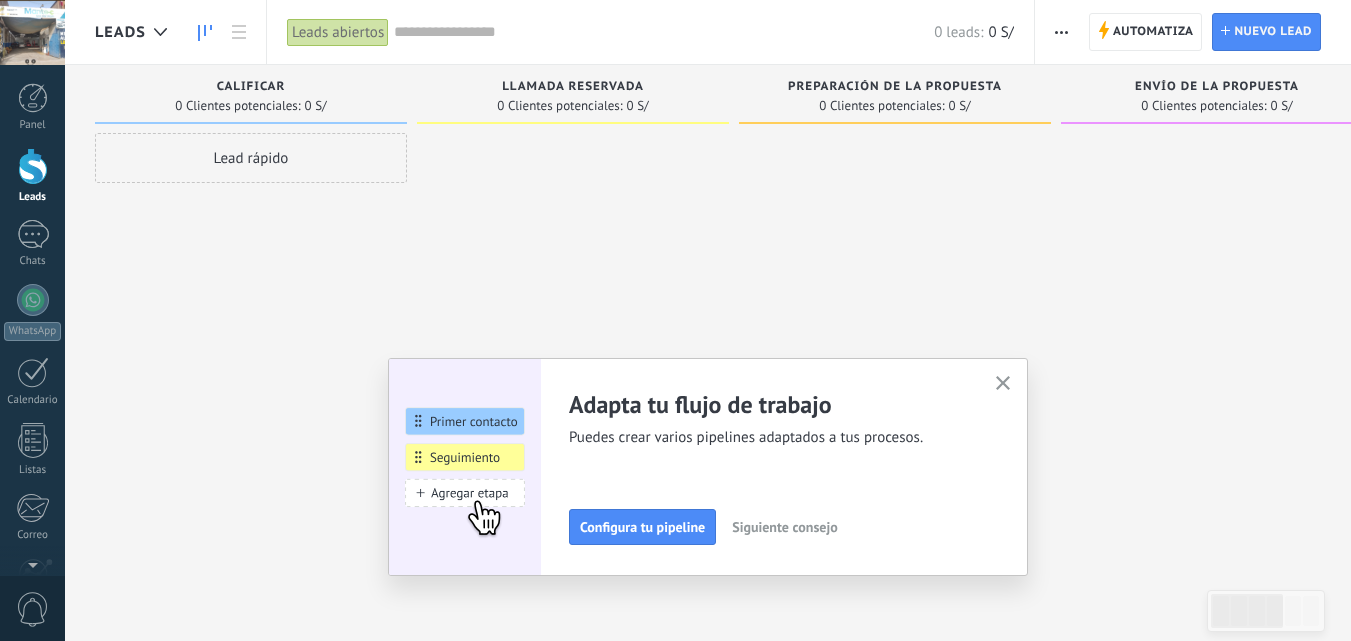 click 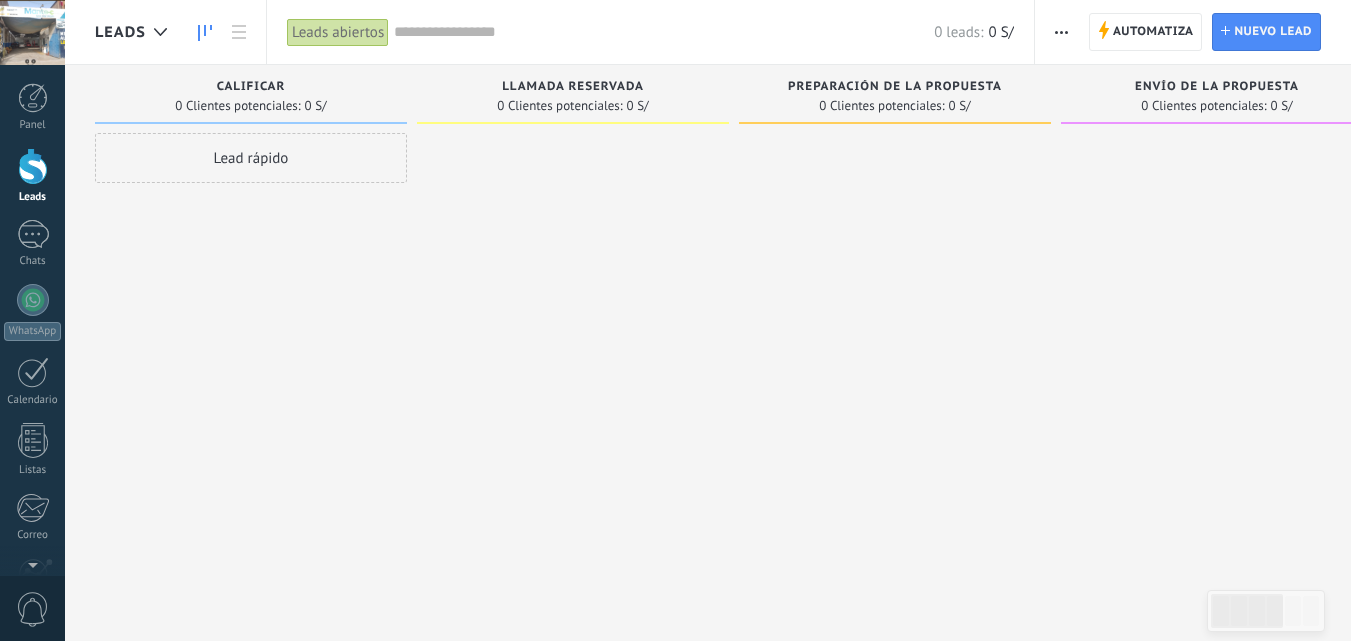 click on "0  Clientes potenciales:" at bounding box center (237, 106) 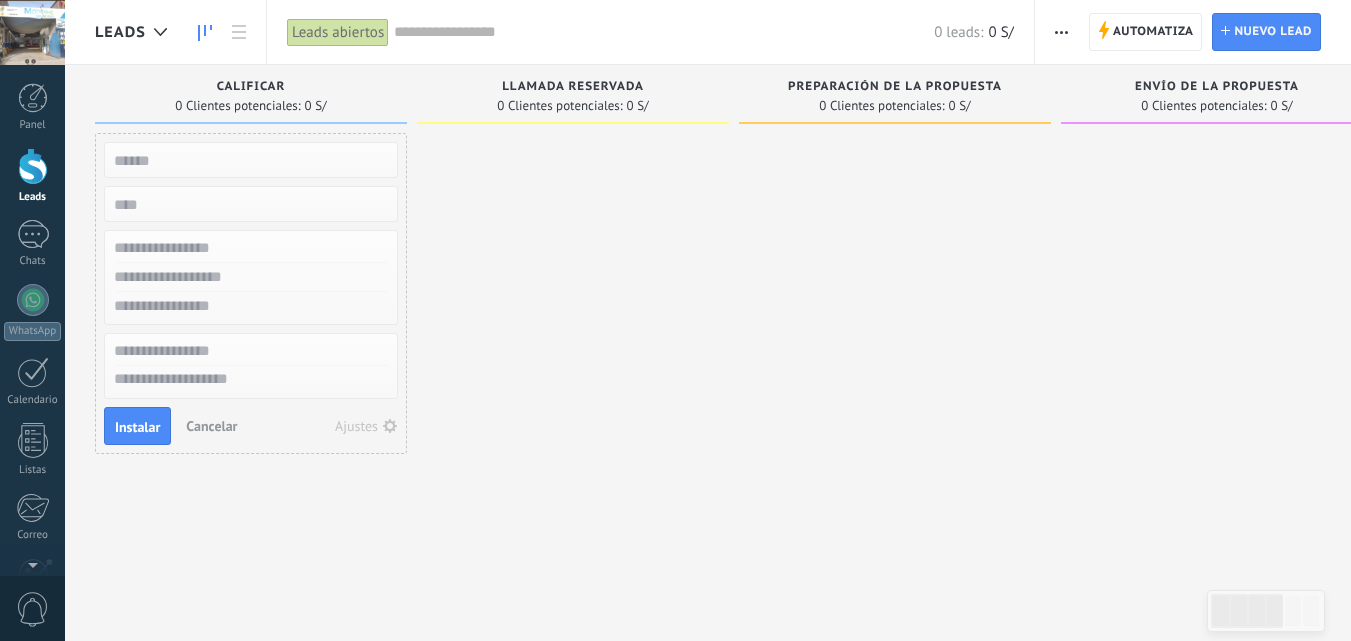 click at bounding box center (249, 160) 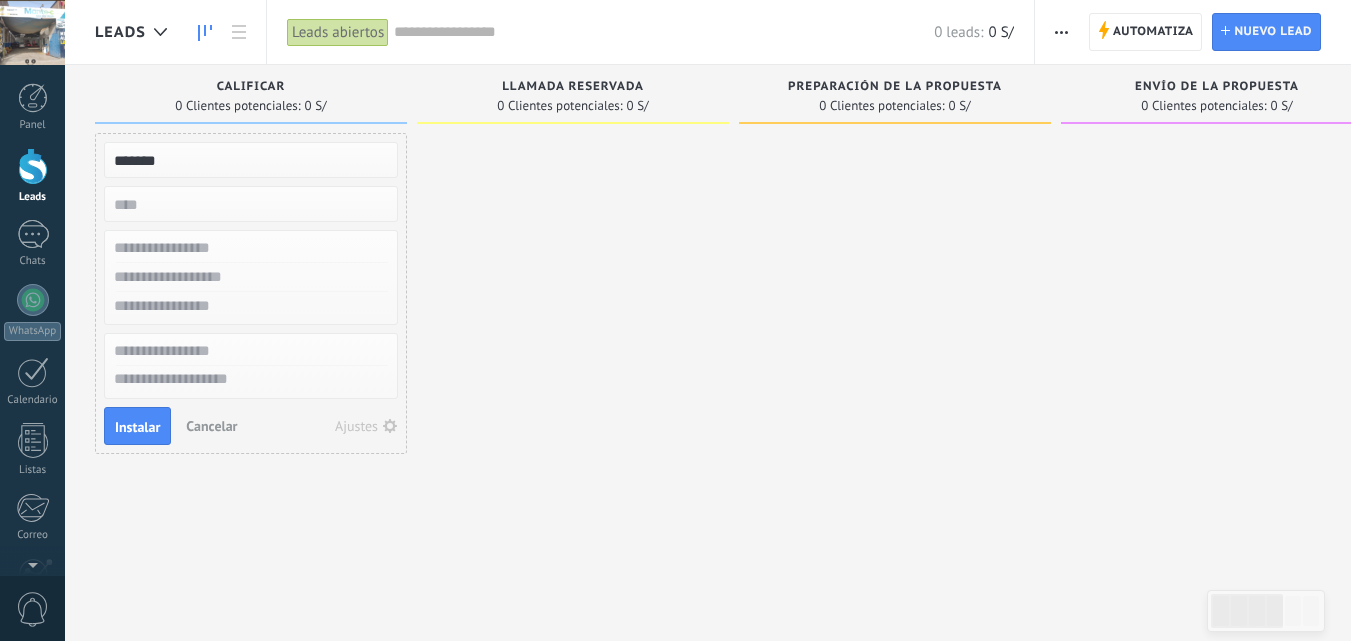 type on "*******" 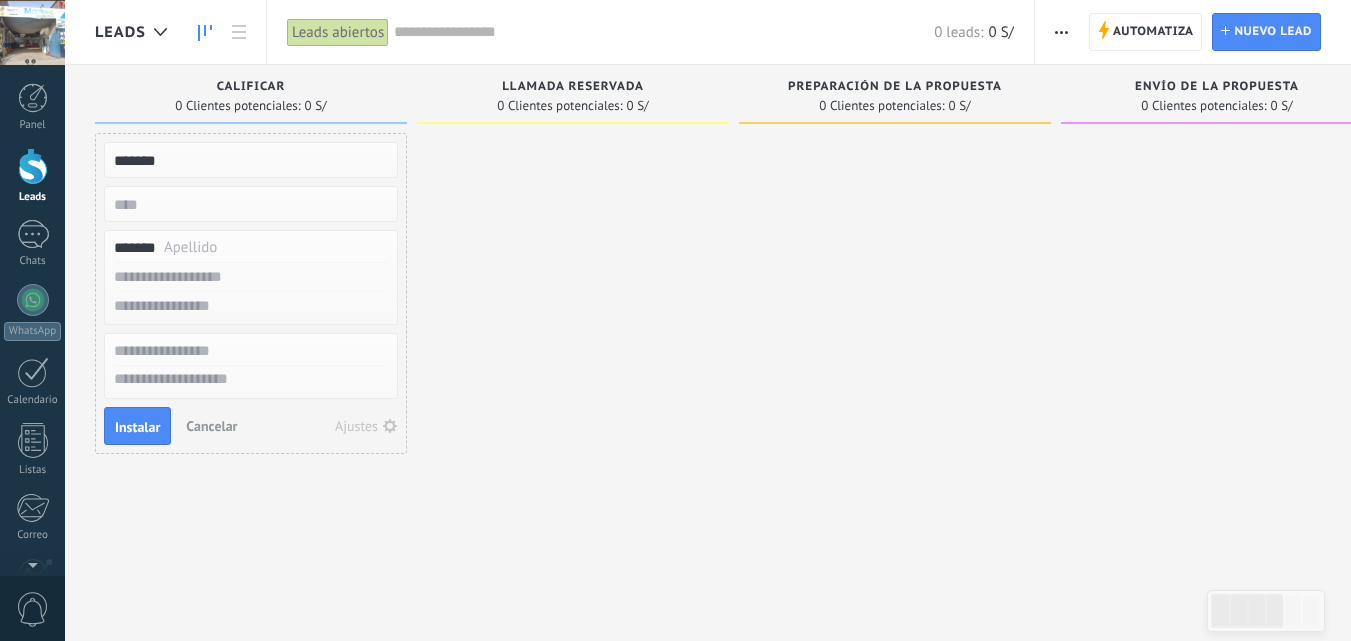 type on "*******" 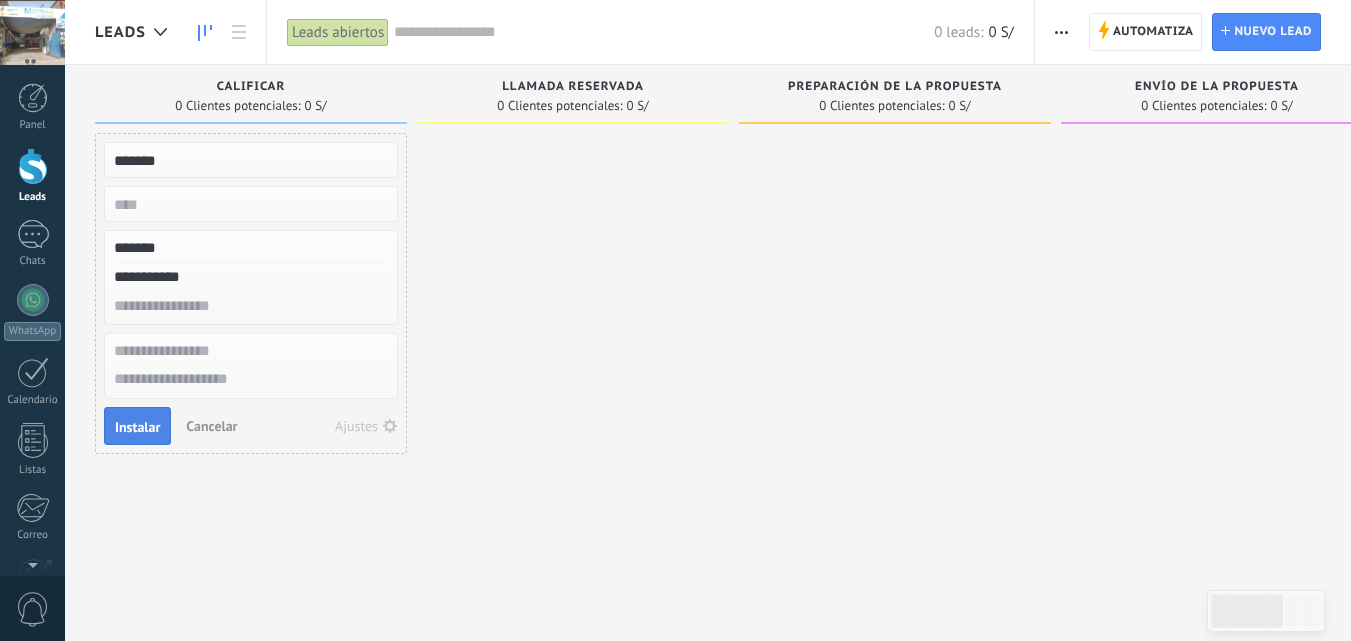 type on "**********" 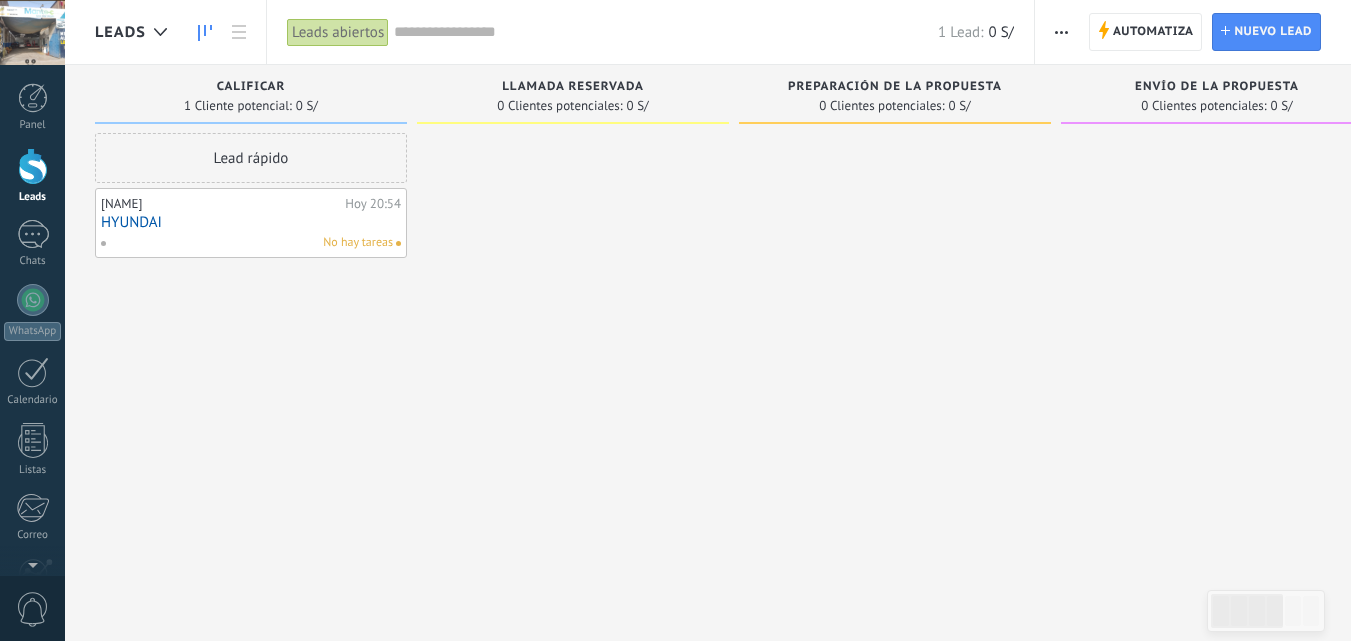click on "[NAME]" at bounding box center (220, 204) 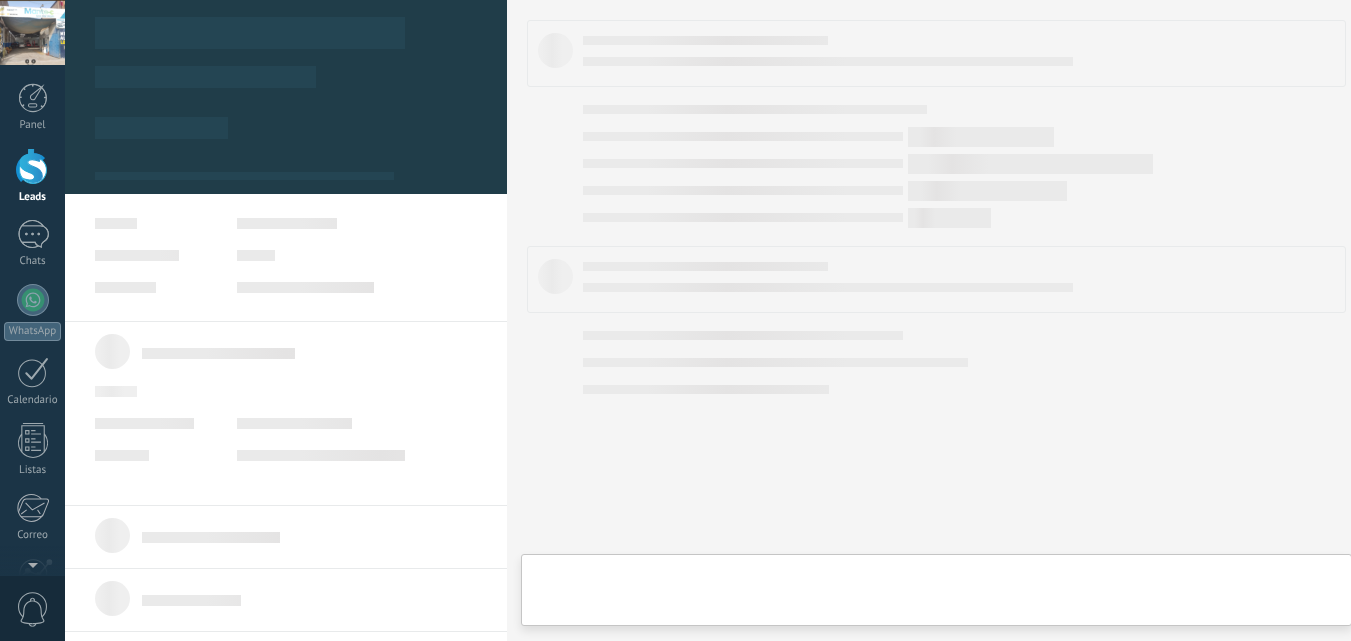 click at bounding box center (286, 347) 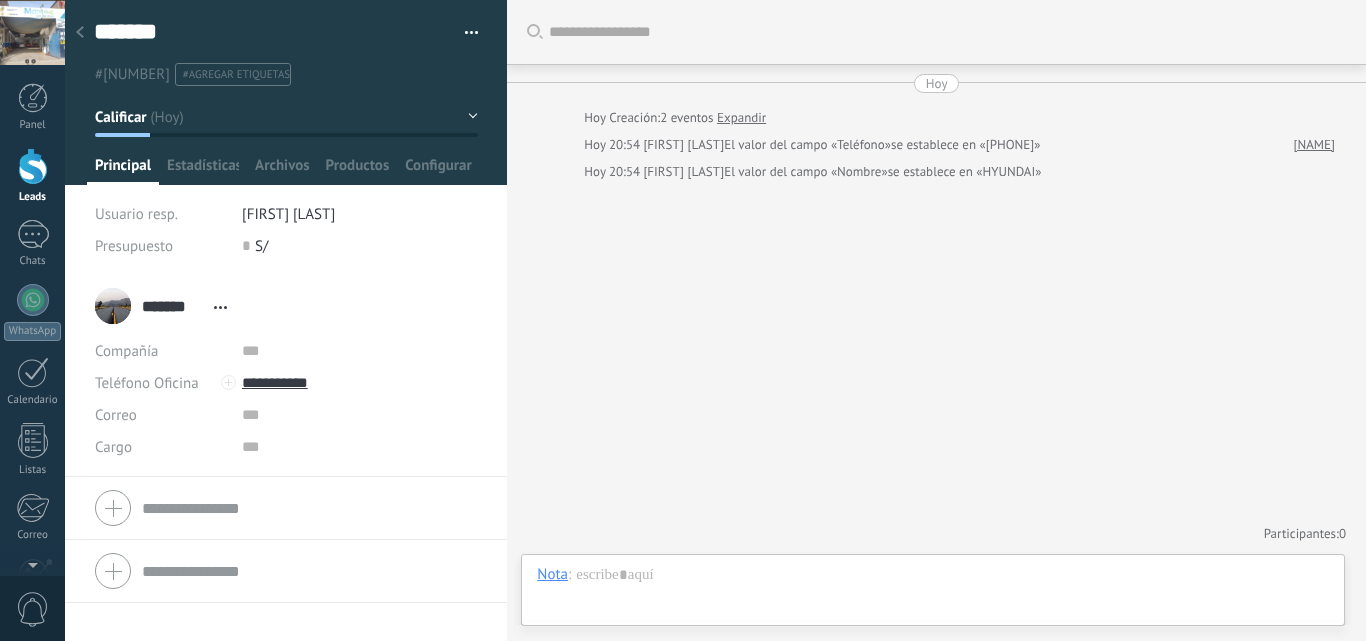 scroll, scrollTop: 30, scrollLeft: 0, axis: vertical 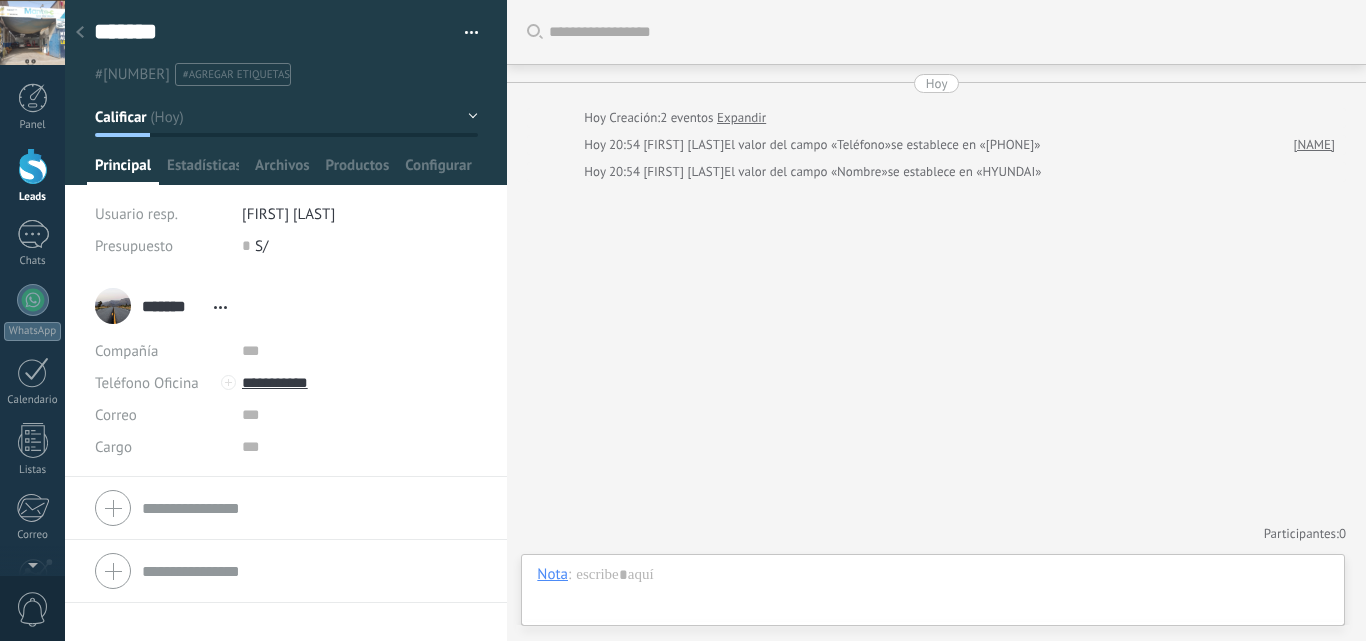 click at bounding box center (80, 33) 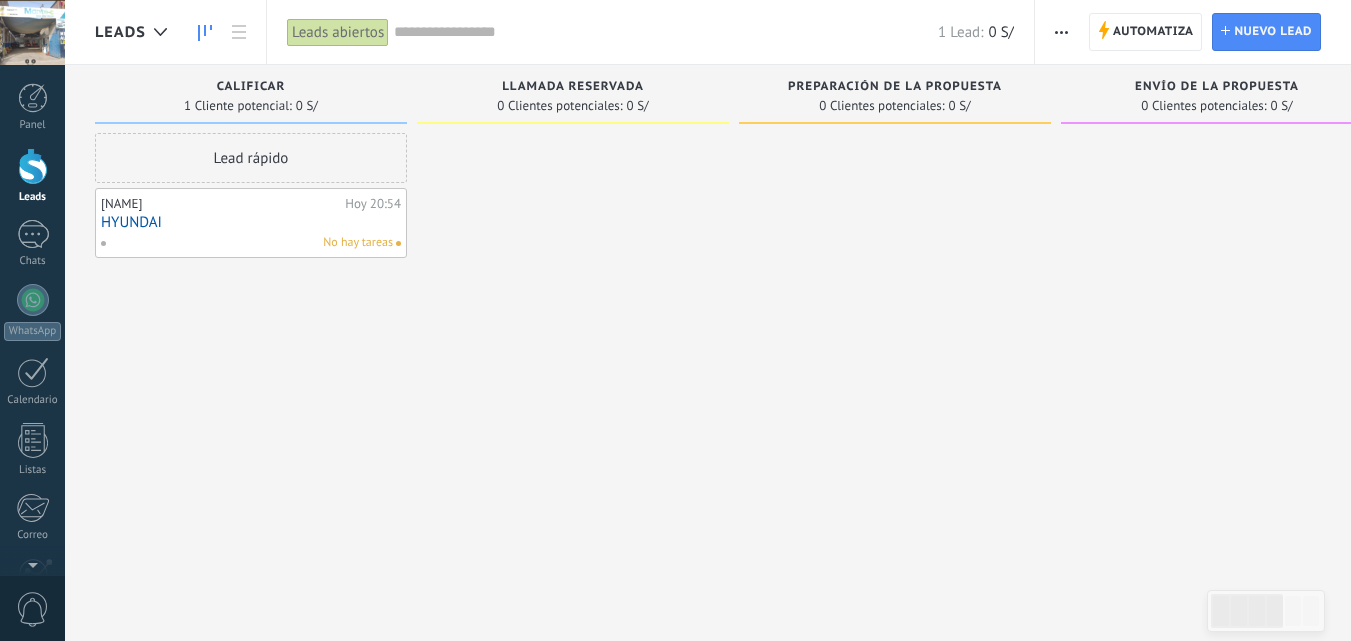 drag, startPoint x: 352, startPoint y: 220, endPoint x: 174, endPoint y: 233, distance: 178.47409 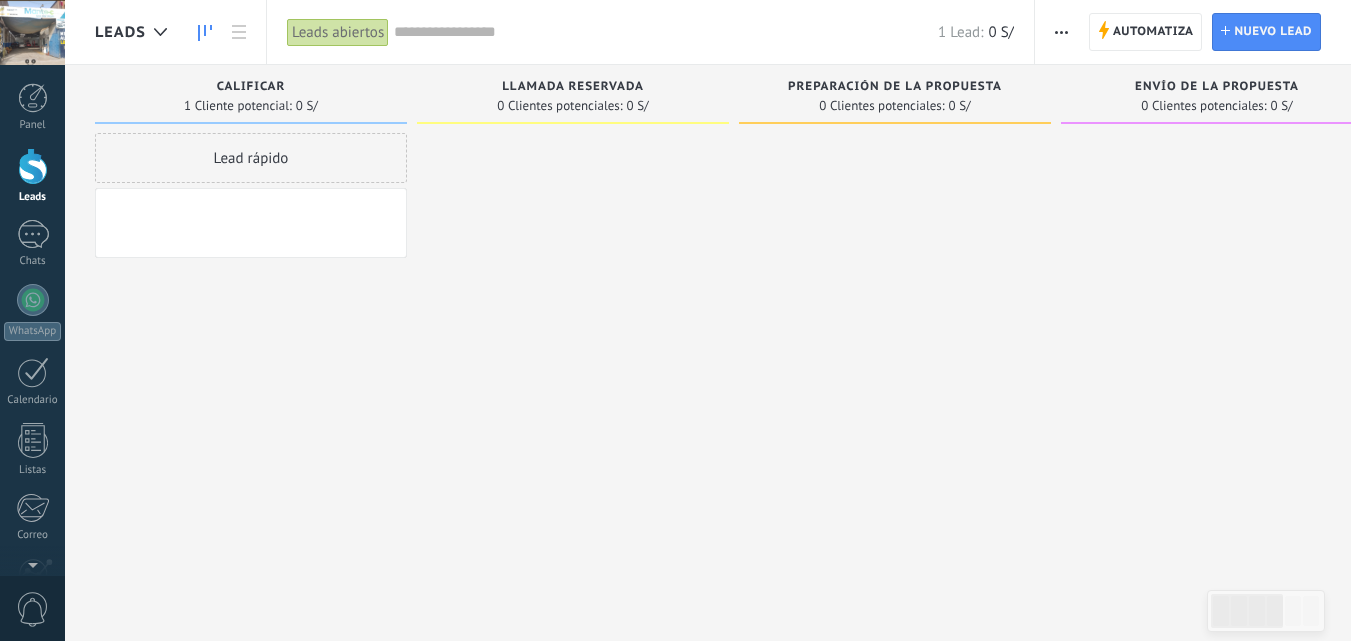 click on "Lead rápido [NAME] Hoy 20:54 HYUNDAI No hay tareas" at bounding box center [251, 323] 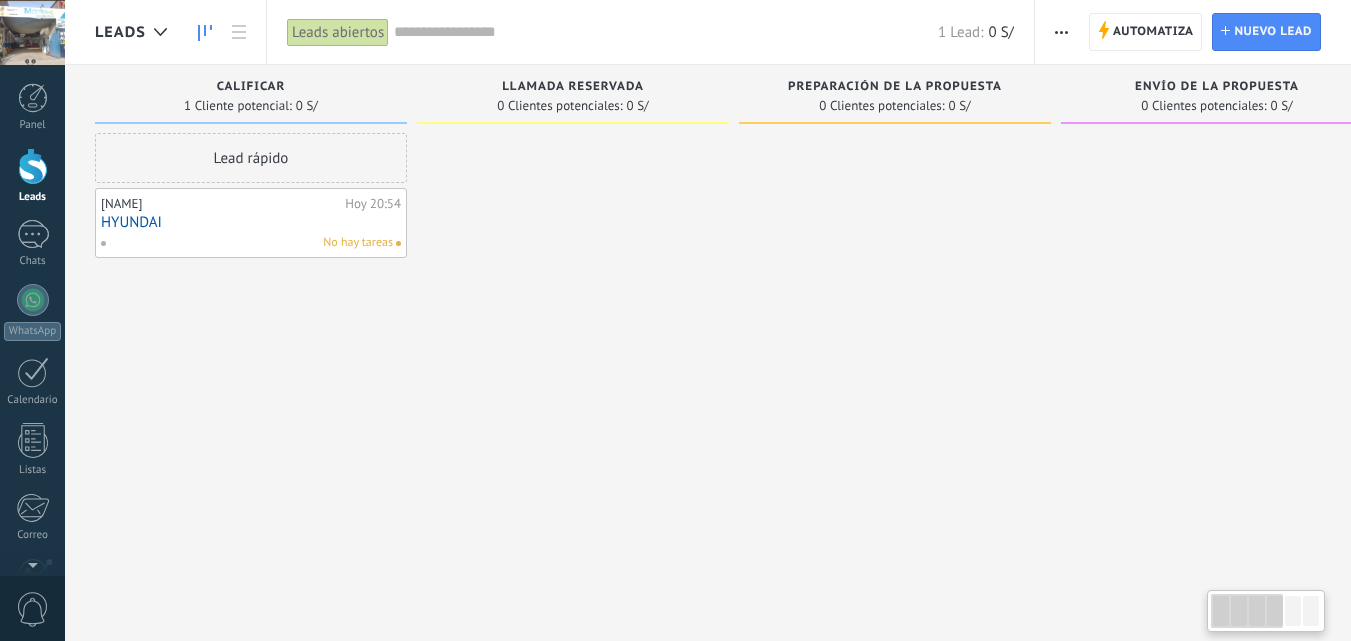 click on "Lead rápido [NAME] Hoy 20:54 HYUNDAI No hay tareas" at bounding box center (251, 323) 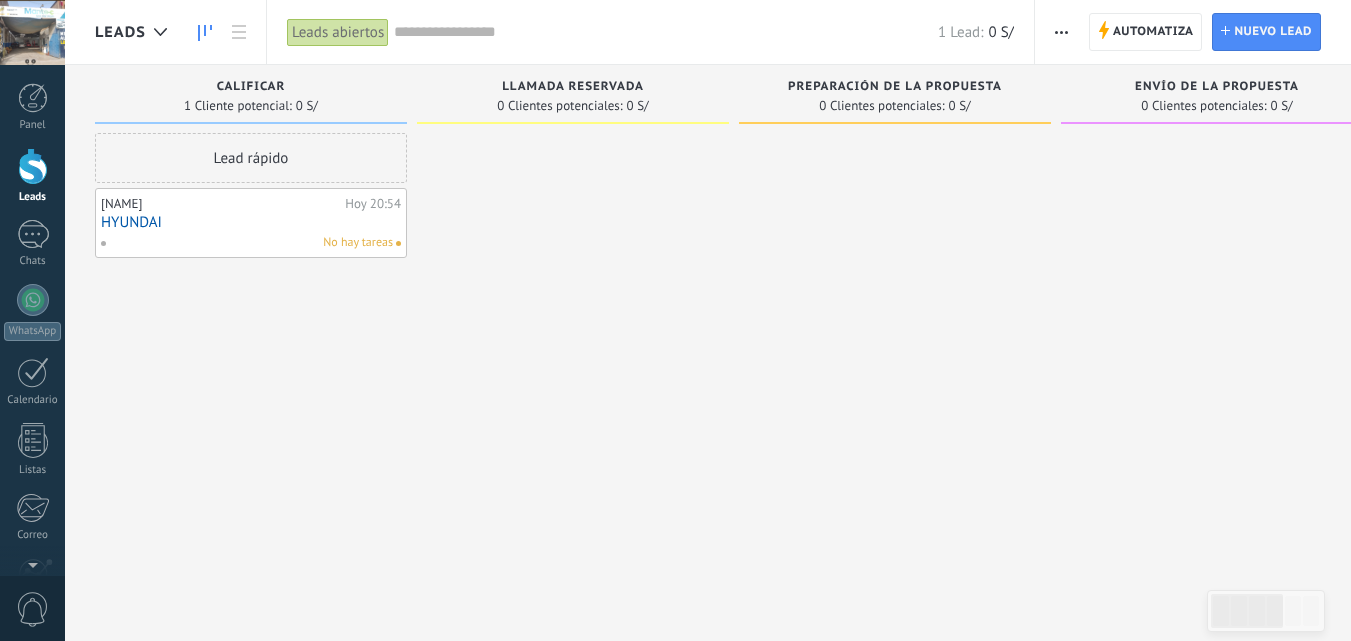 click on "No hay tareas" at bounding box center (246, 243) 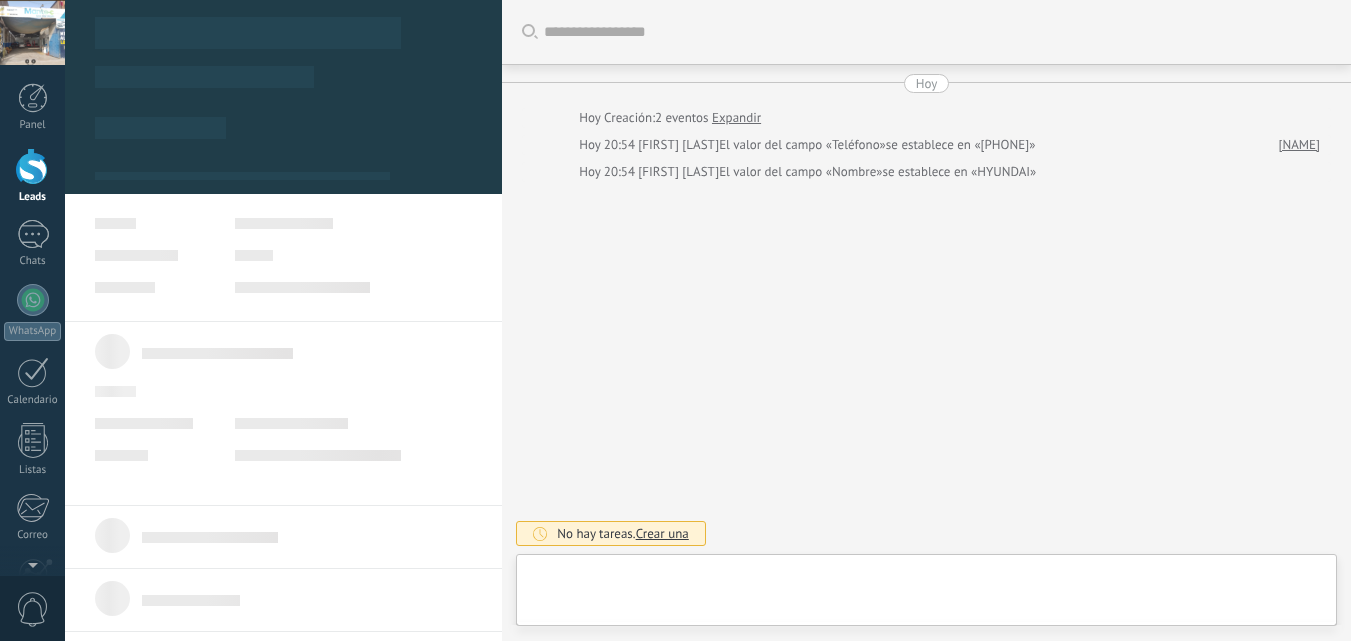 type on "*******" 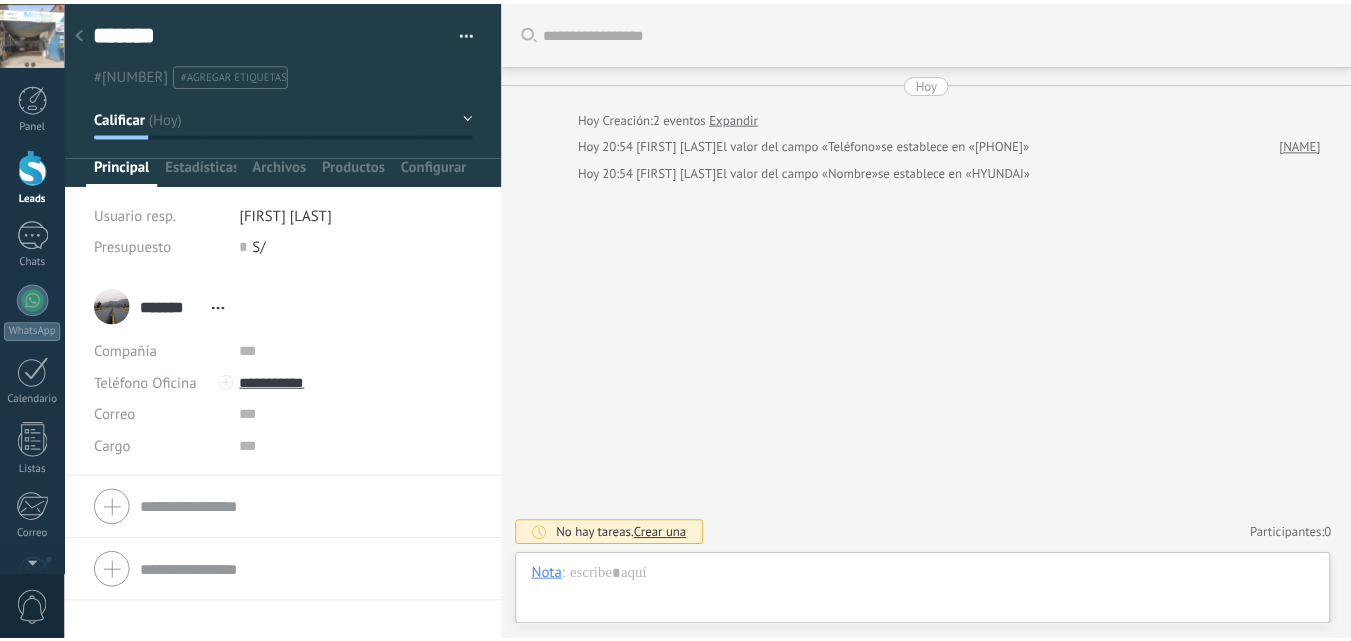 scroll, scrollTop: 30, scrollLeft: 0, axis: vertical 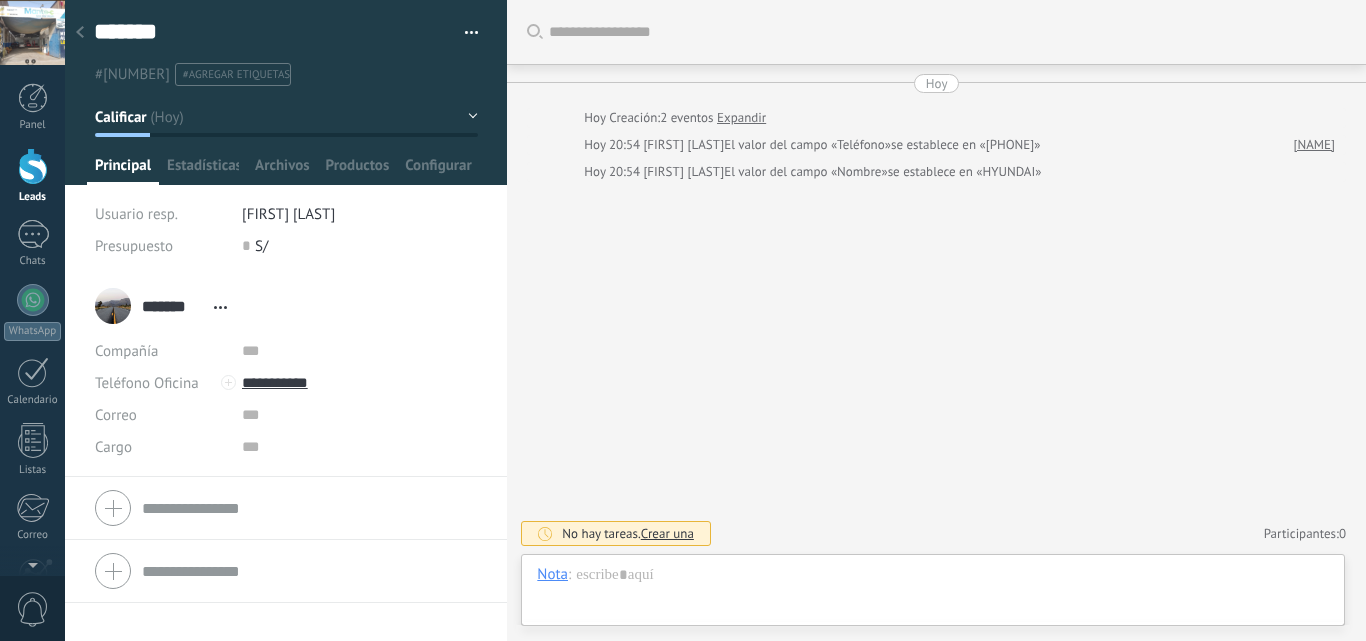 click at bounding box center [464, 33] 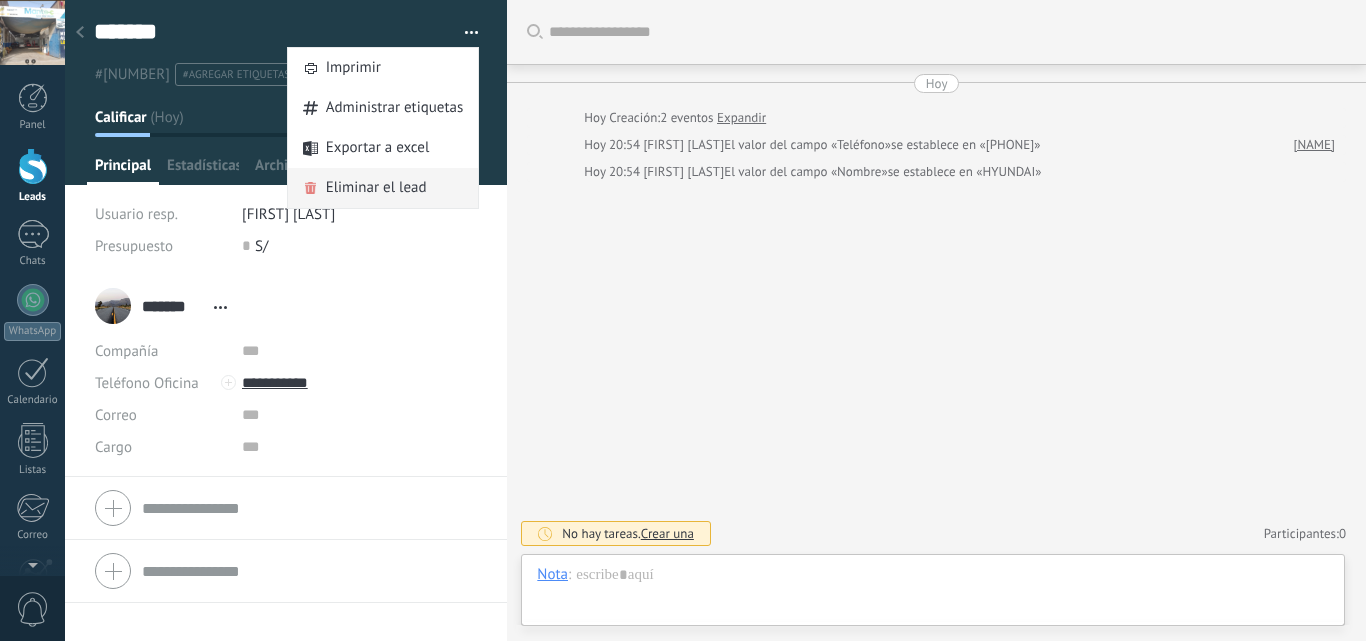 click on "Eliminar el lead" at bounding box center (376, 188) 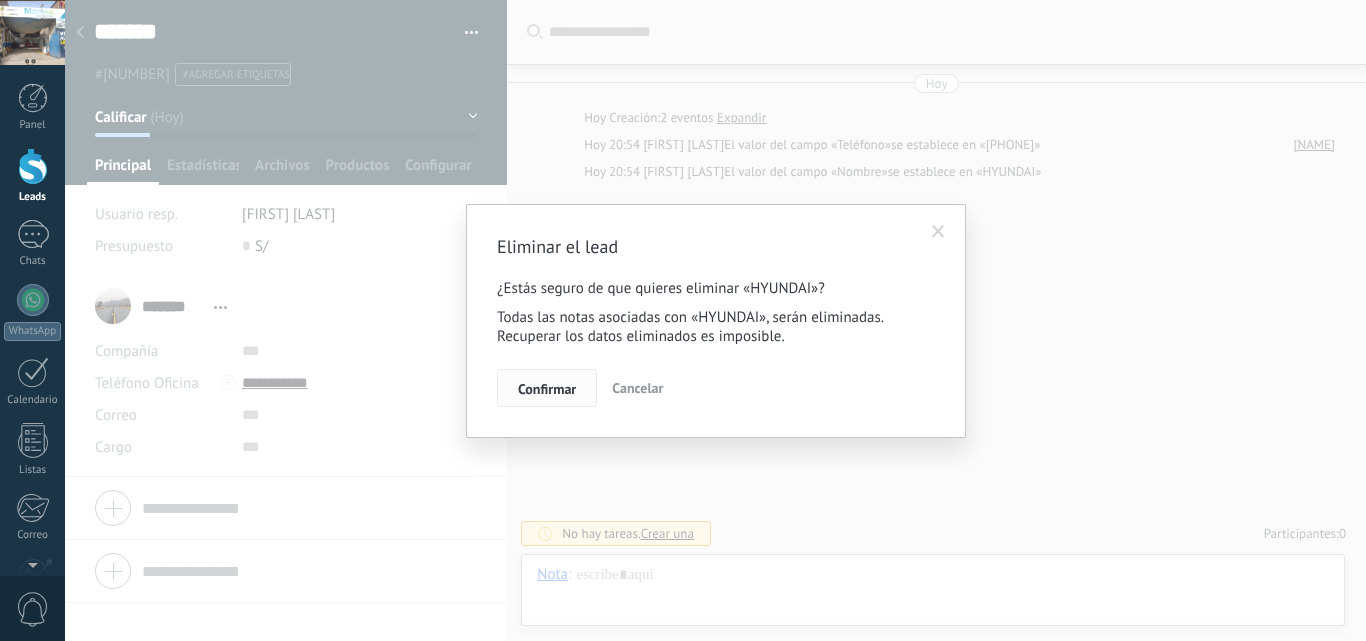 click on "Confirmar" at bounding box center [547, 388] 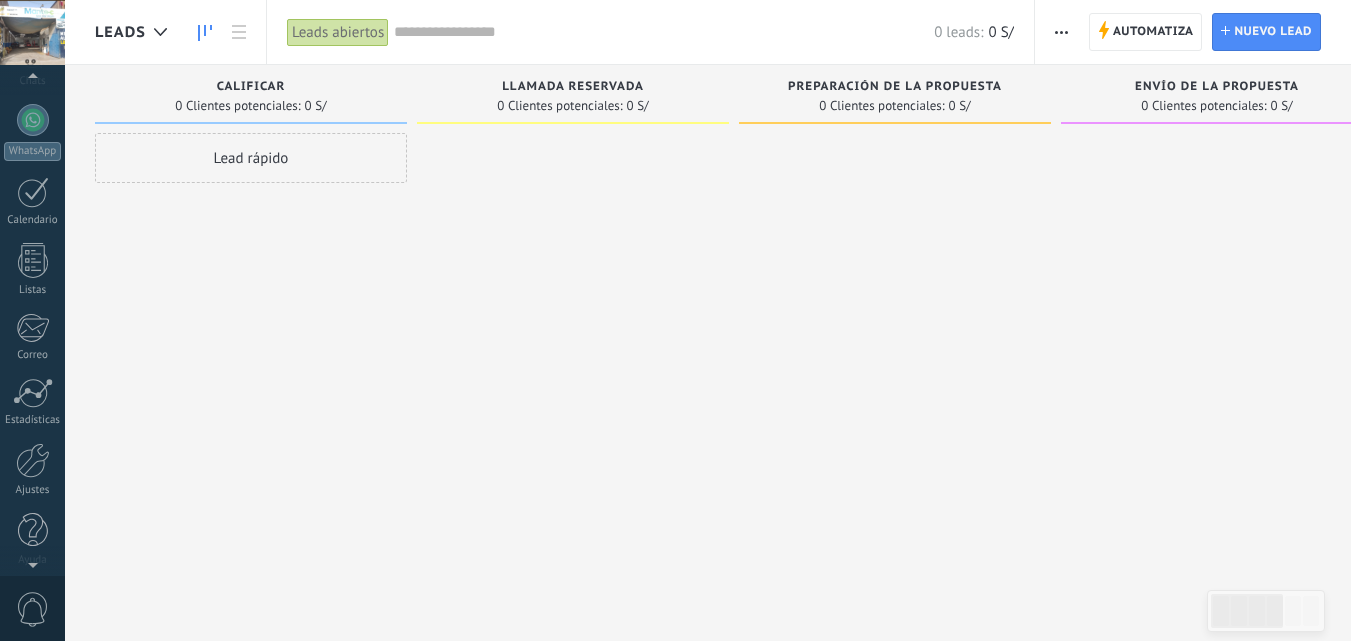 scroll, scrollTop: 191, scrollLeft: 0, axis: vertical 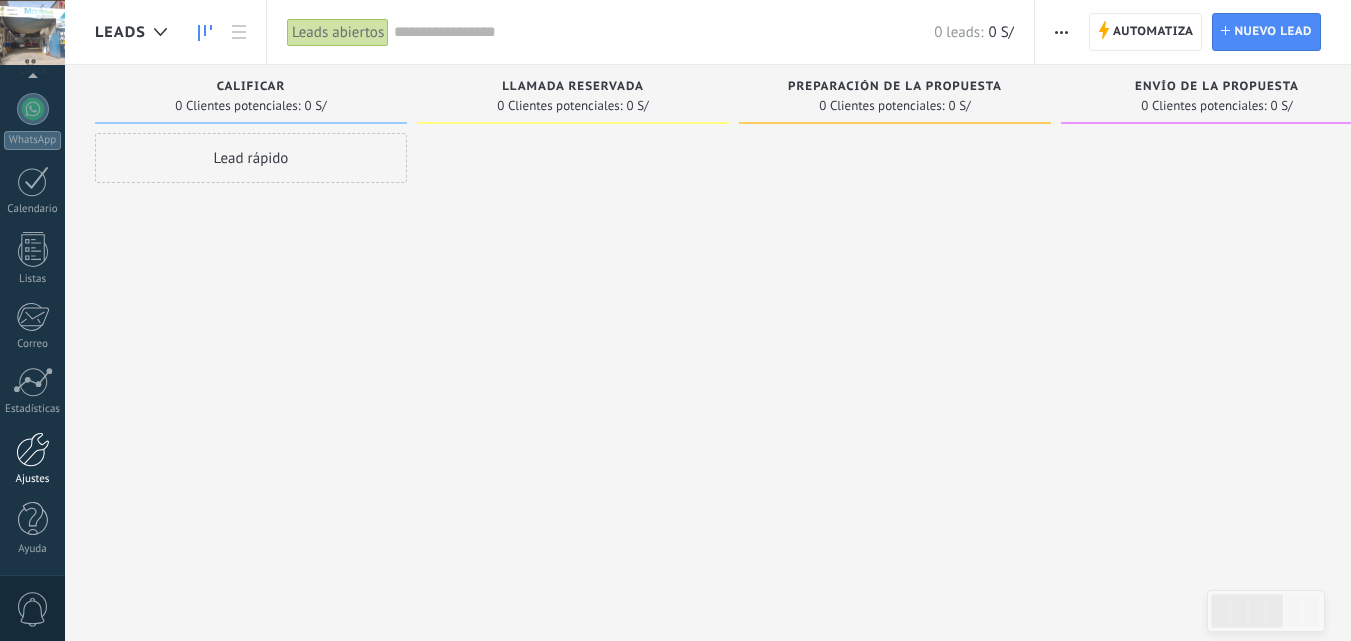 click on "Ajustes" at bounding box center [33, 479] 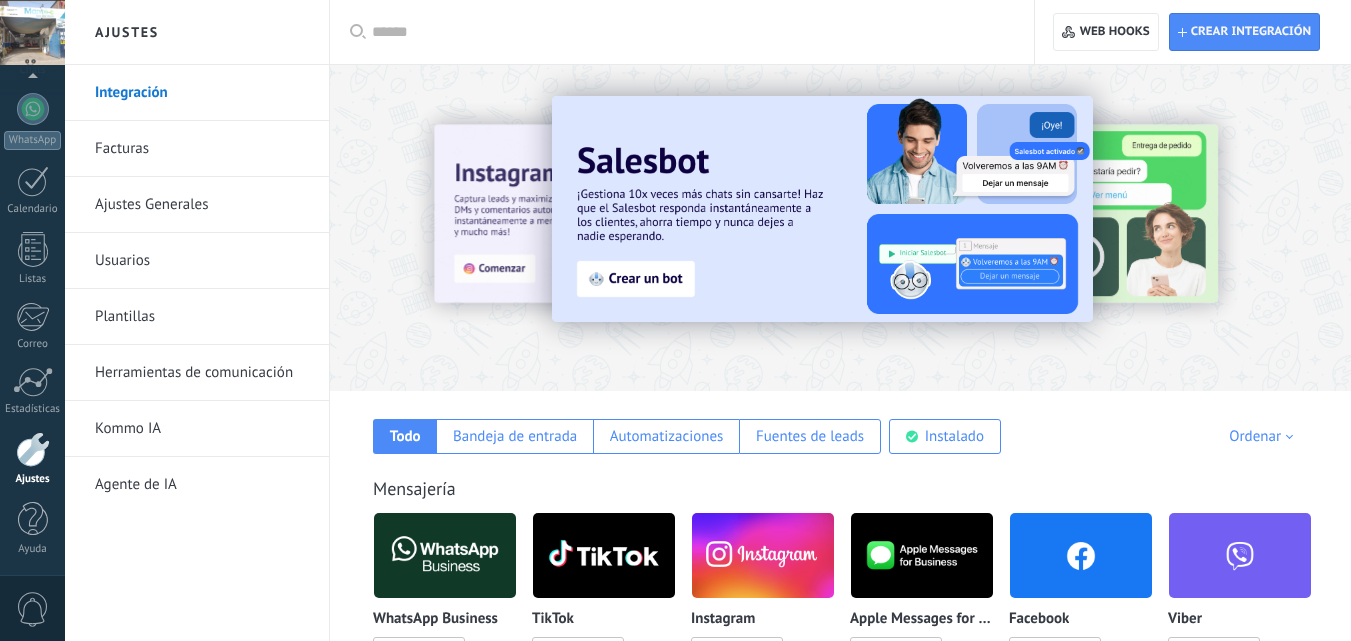 click on "Ajustes Generales" at bounding box center (202, 205) 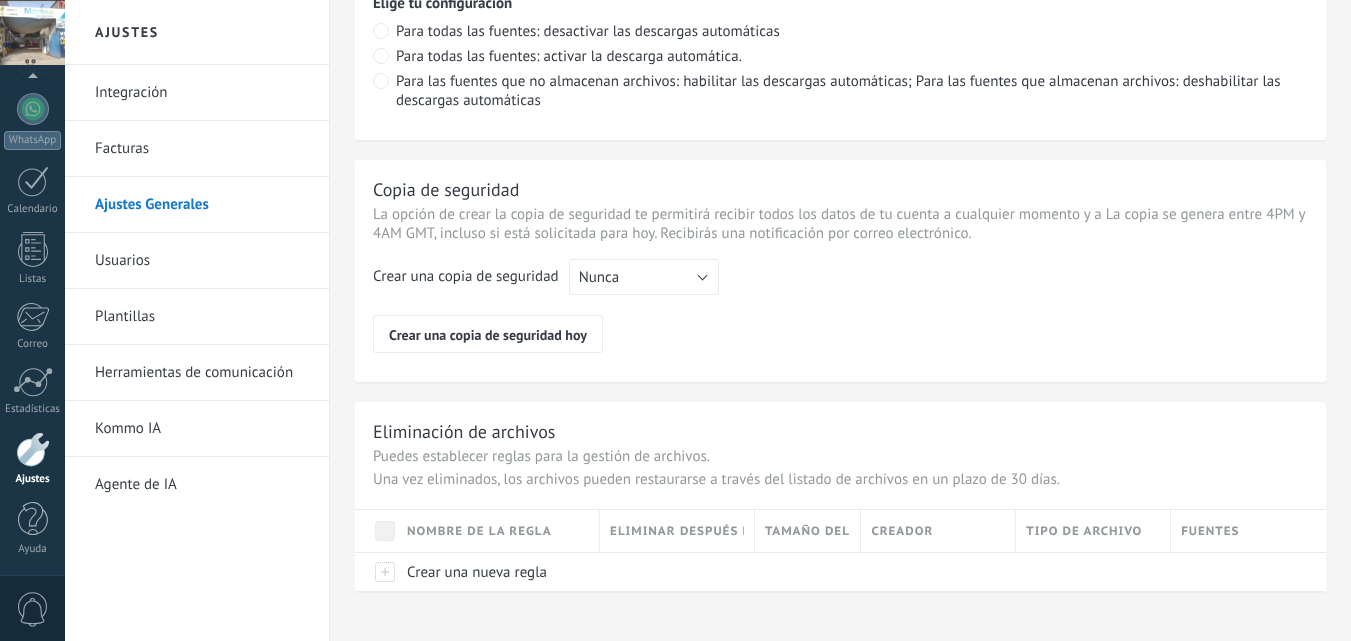 scroll, scrollTop: 1600, scrollLeft: 0, axis: vertical 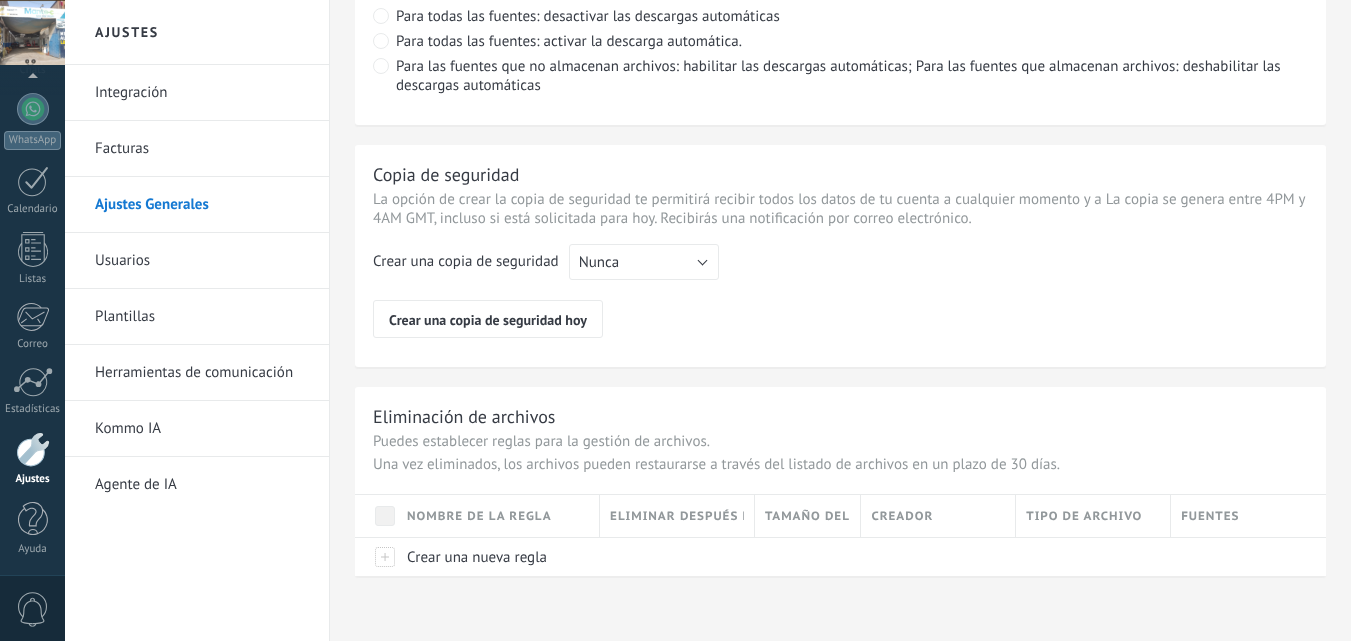 click on "Usuarios" at bounding box center [202, 261] 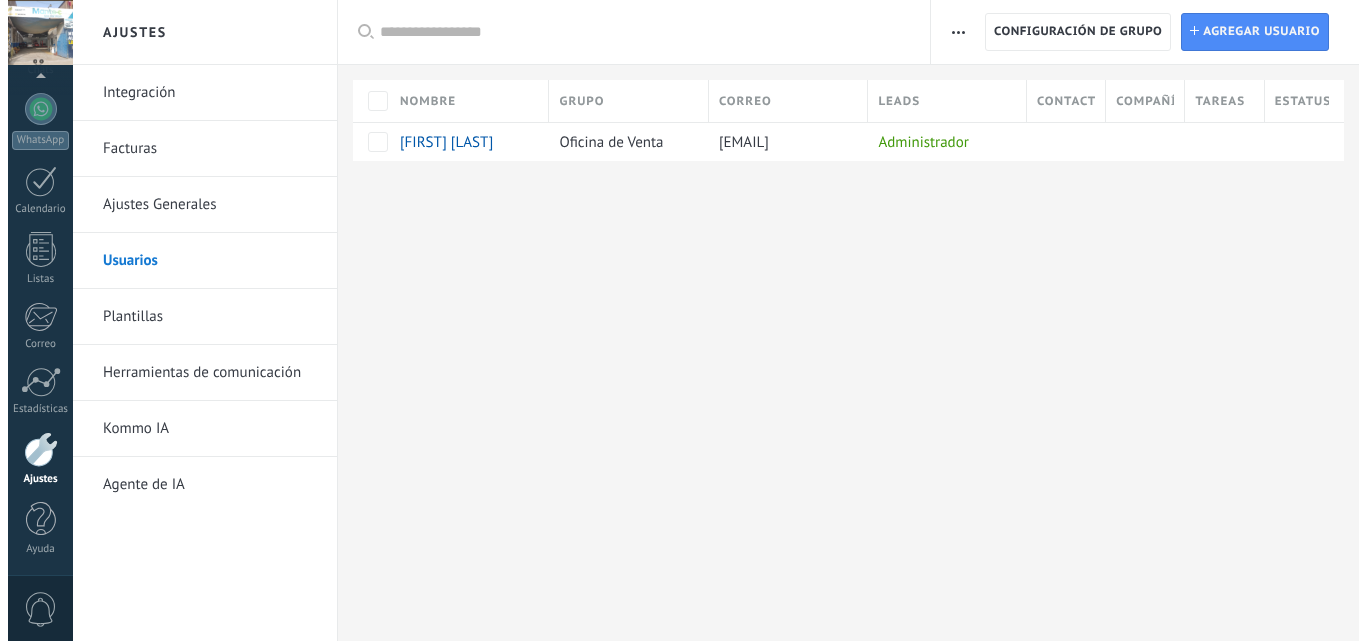 scroll, scrollTop: 0, scrollLeft: 0, axis: both 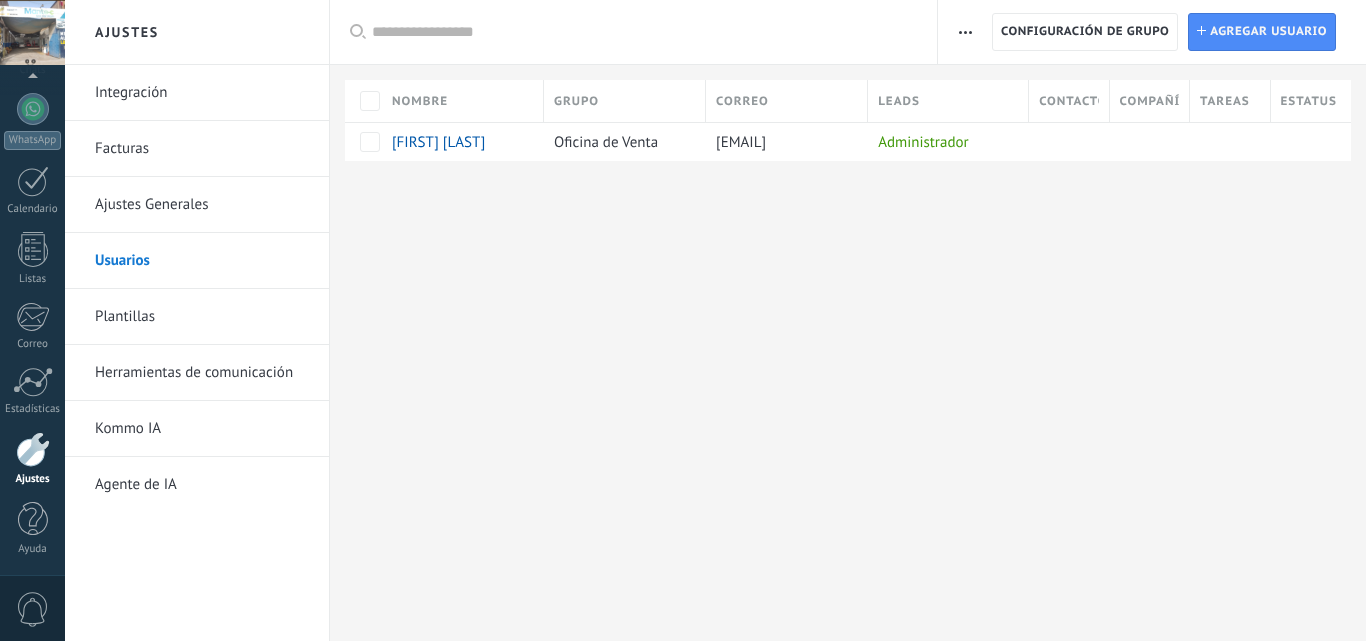 click at bounding box center [965, 32] 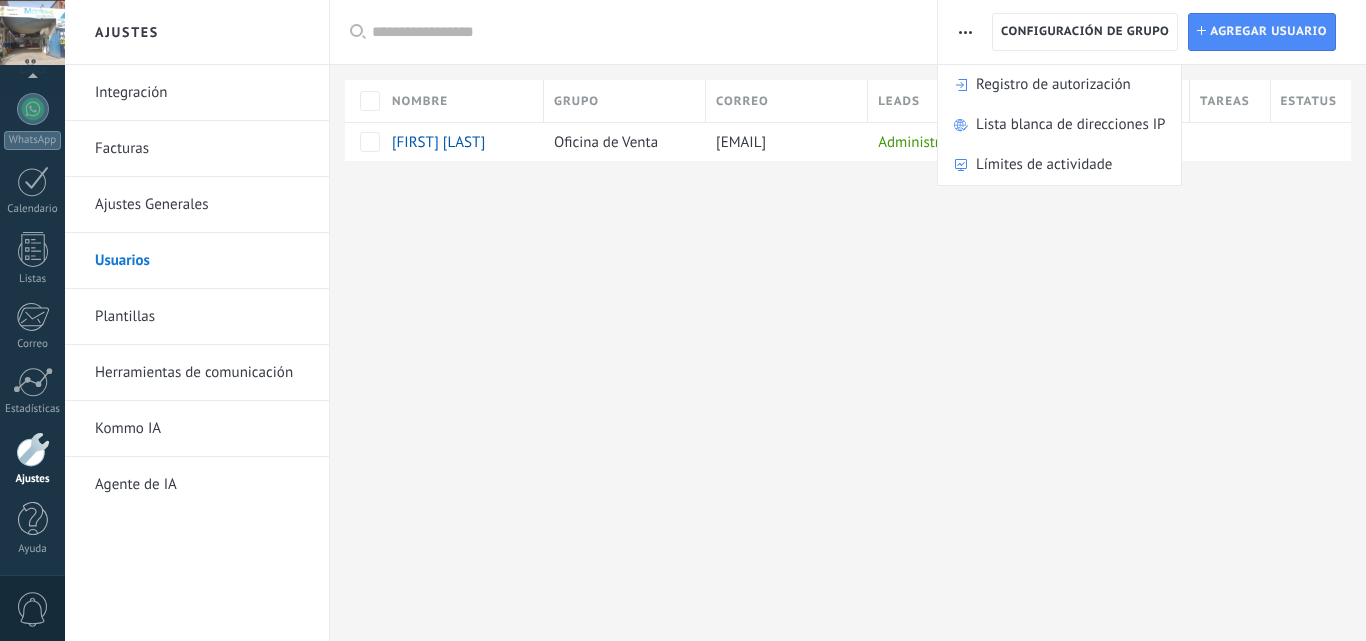 click on "Todas las notas asociadas con «HYUNDAI», serán eliminadas. Recuperar los datos eliminados es imposible.       [NAME] [LAST NAME] Oficina de Venta [EMAIL] Administrador Lamentablemente, no hay elementos con estos parámetros.  Mostrar todos" at bounding box center (715, 320) 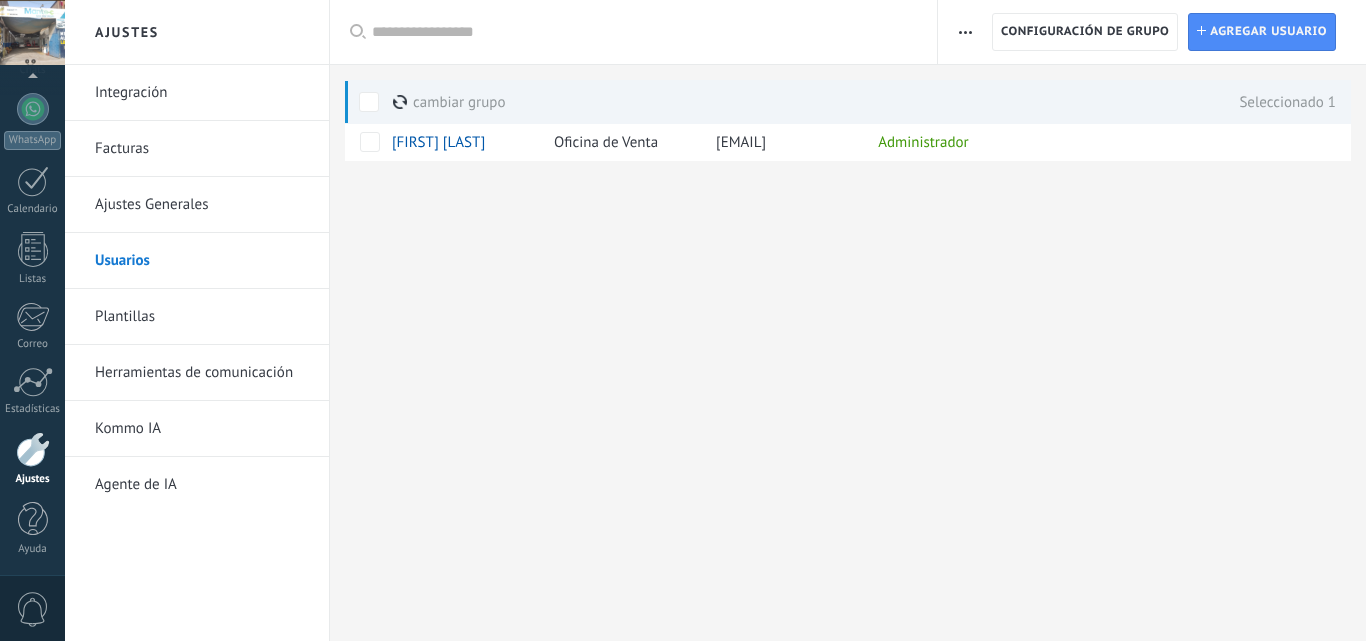 drag, startPoint x: 382, startPoint y: 100, endPoint x: 341, endPoint y: 201, distance: 109.004585 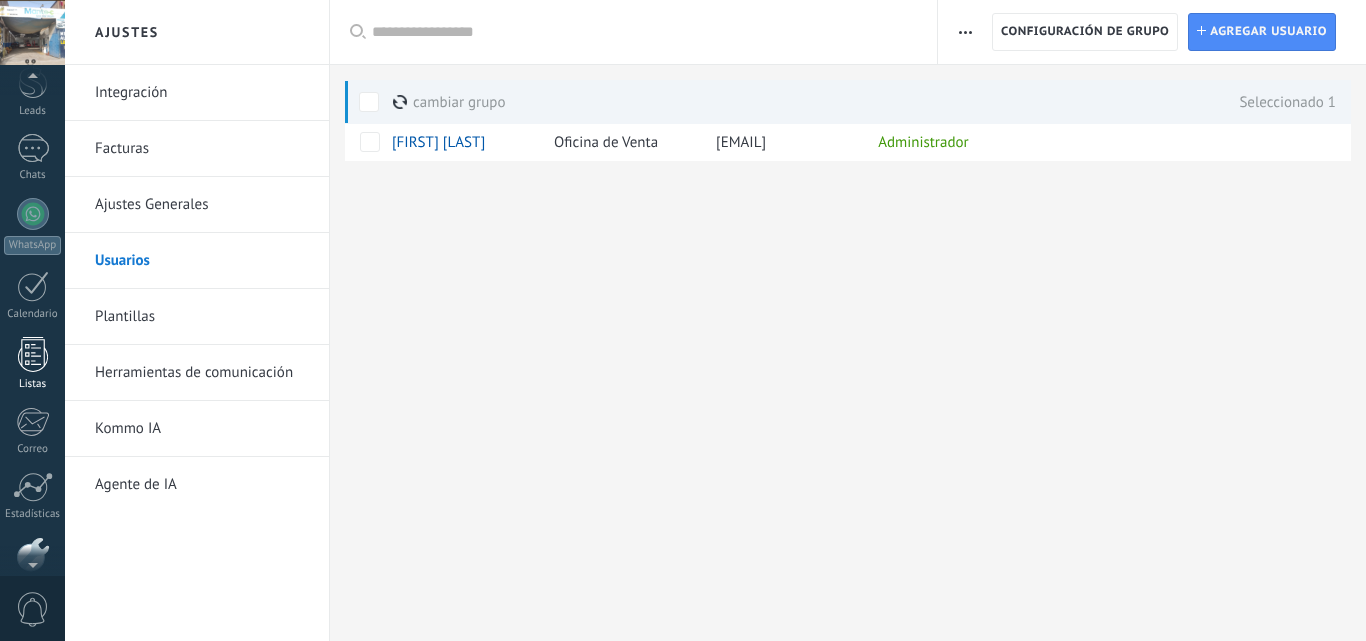 scroll, scrollTop: 0, scrollLeft: 0, axis: both 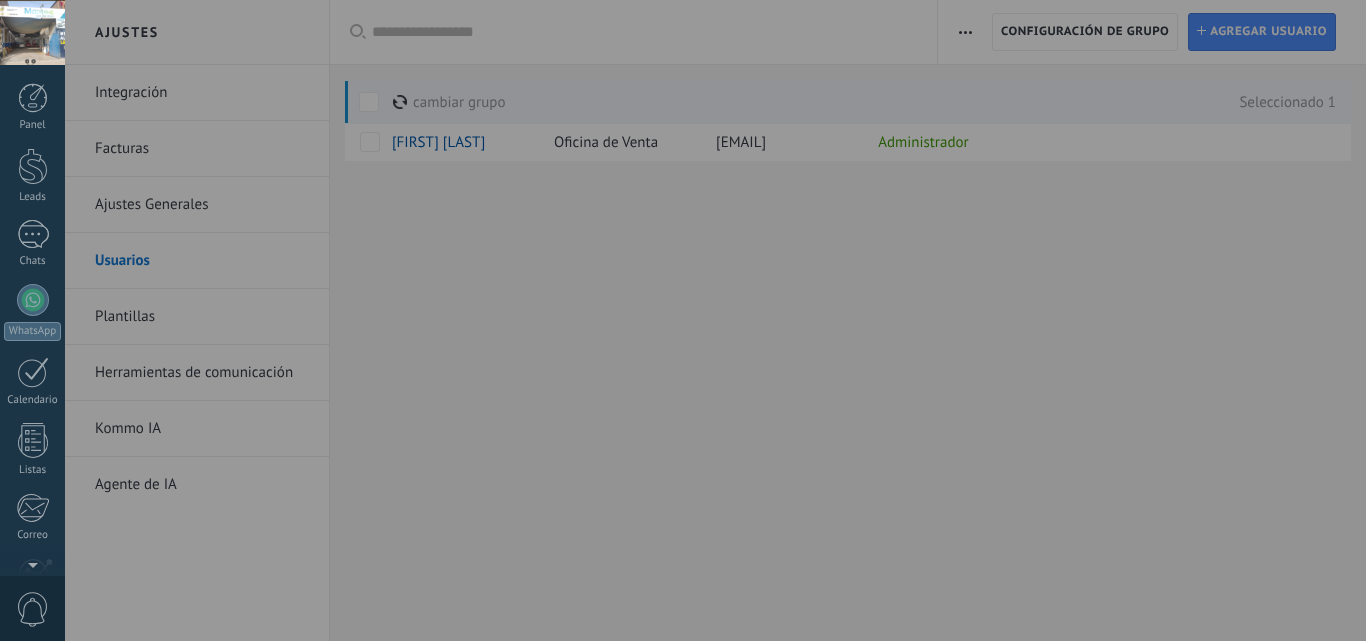 click at bounding box center [748, 320] 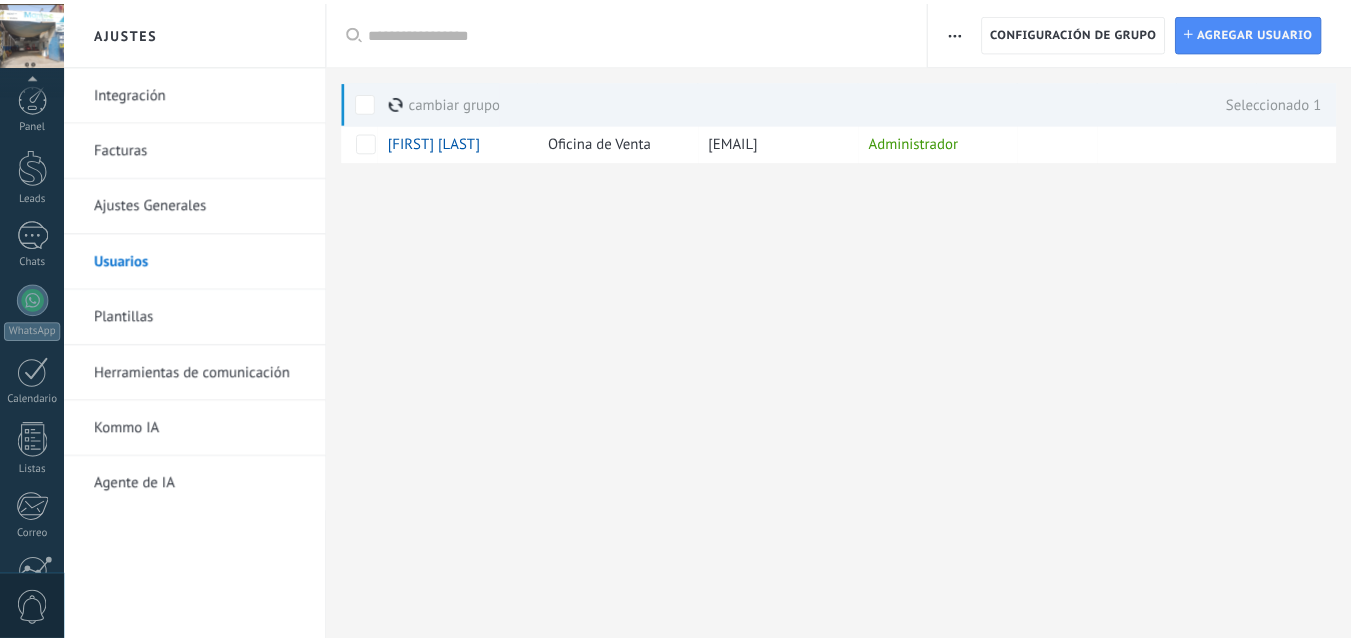 scroll, scrollTop: 191, scrollLeft: 0, axis: vertical 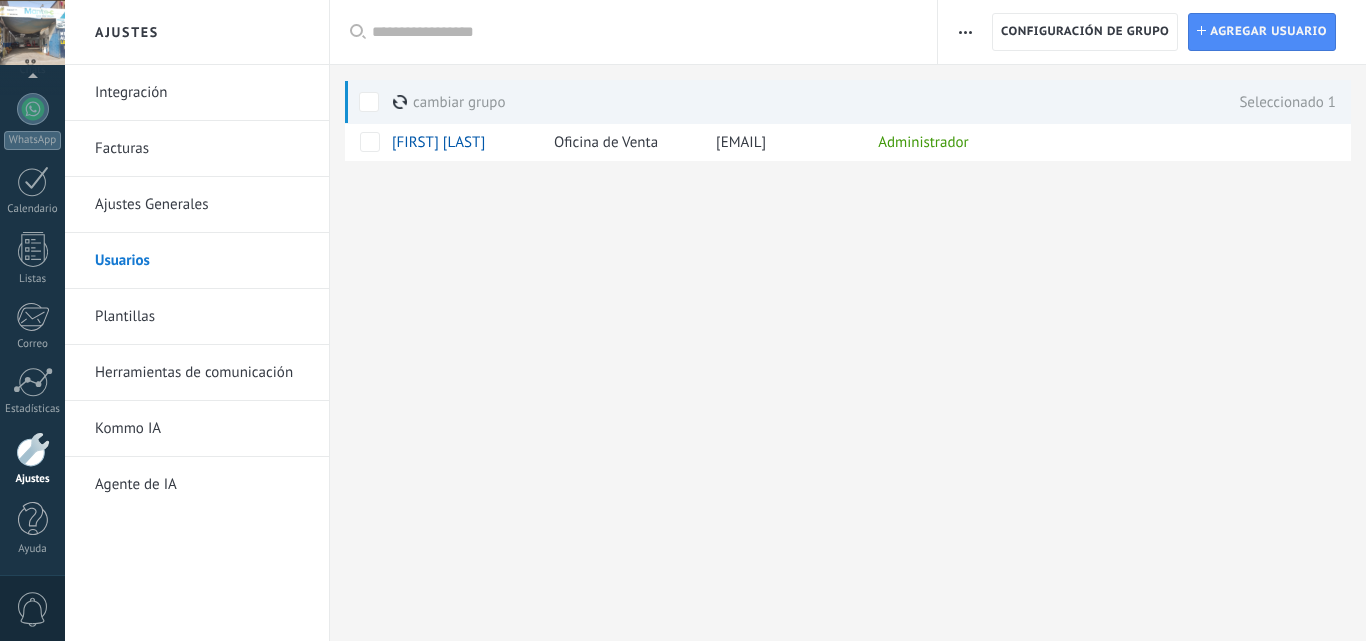 click at bounding box center (32, 32) 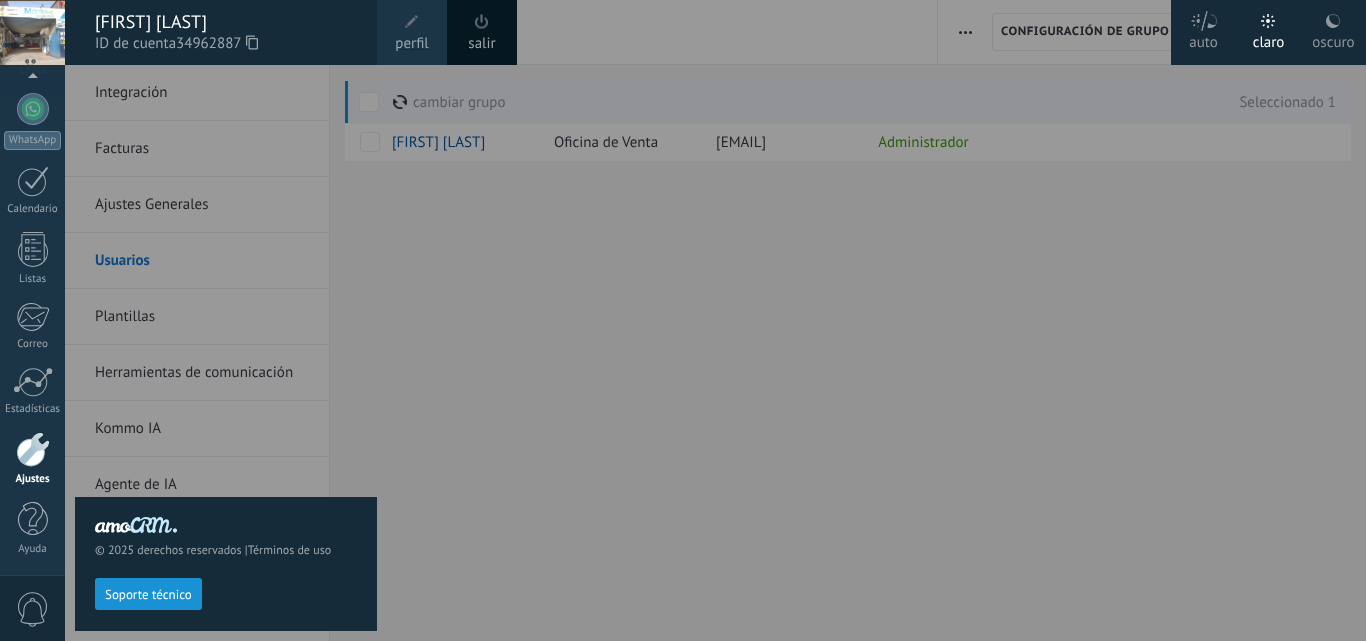 click at bounding box center [412, 22] 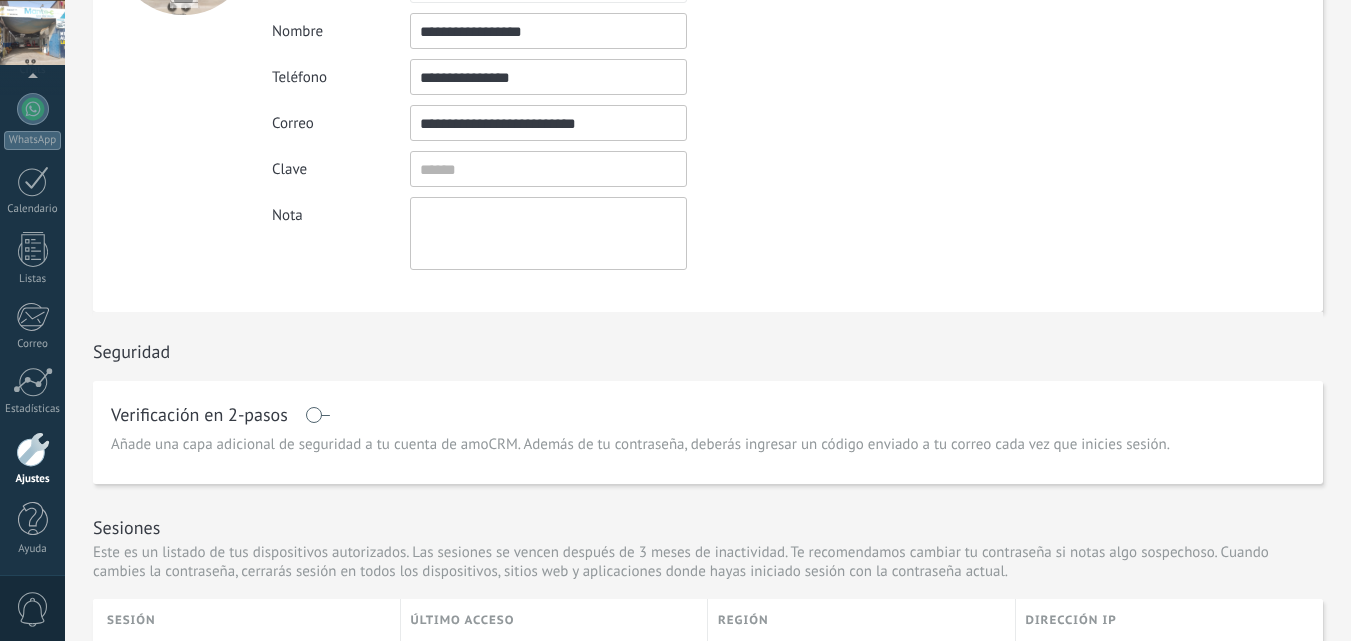 scroll, scrollTop: 0, scrollLeft: 0, axis: both 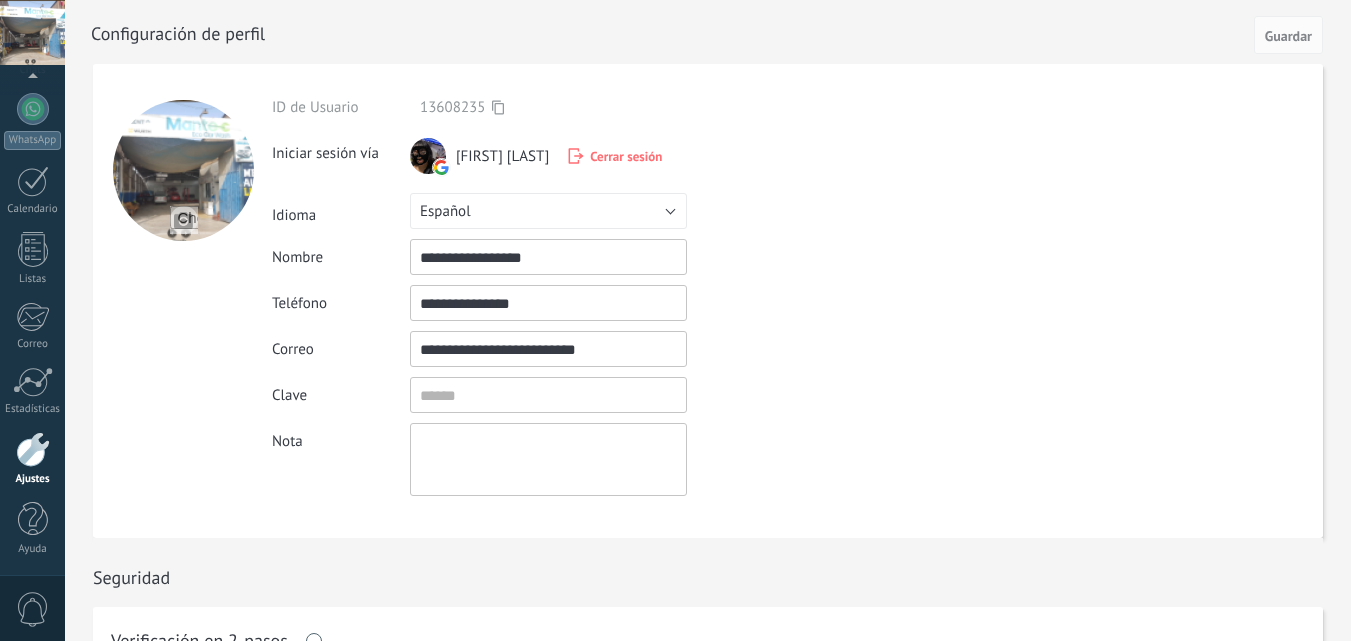 click on "Cerrar sesión" at bounding box center [626, 156] 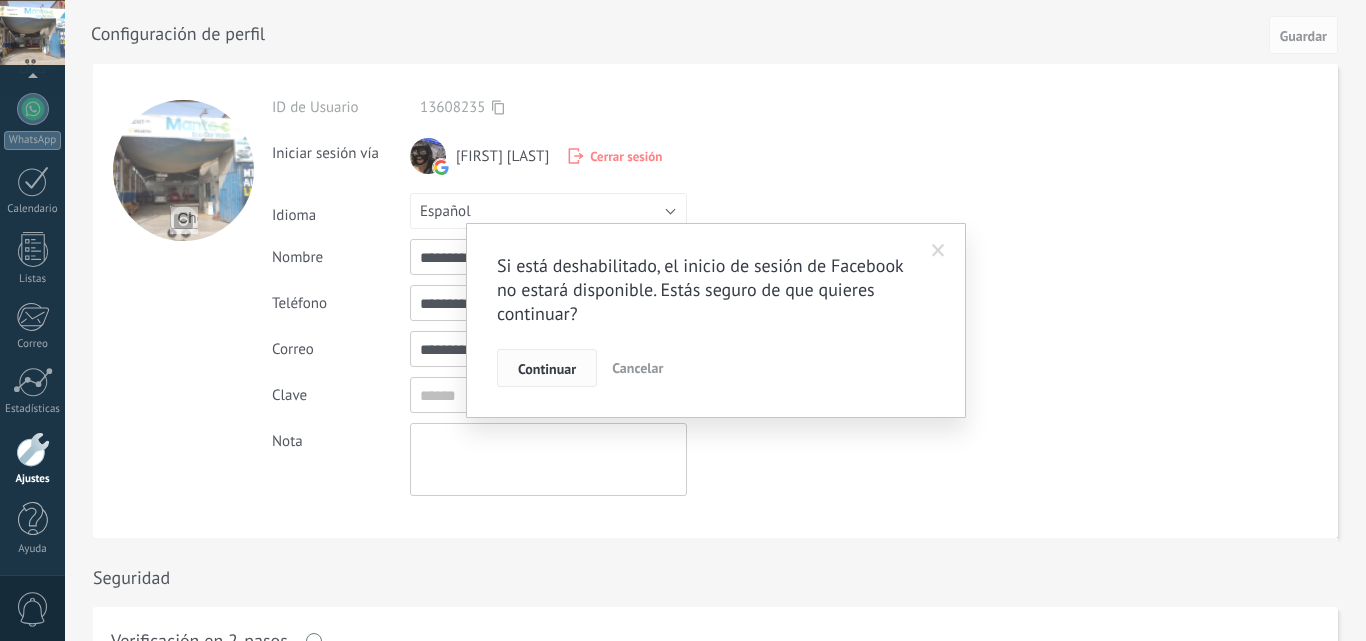 click on "Continuar" at bounding box center (547, 369) 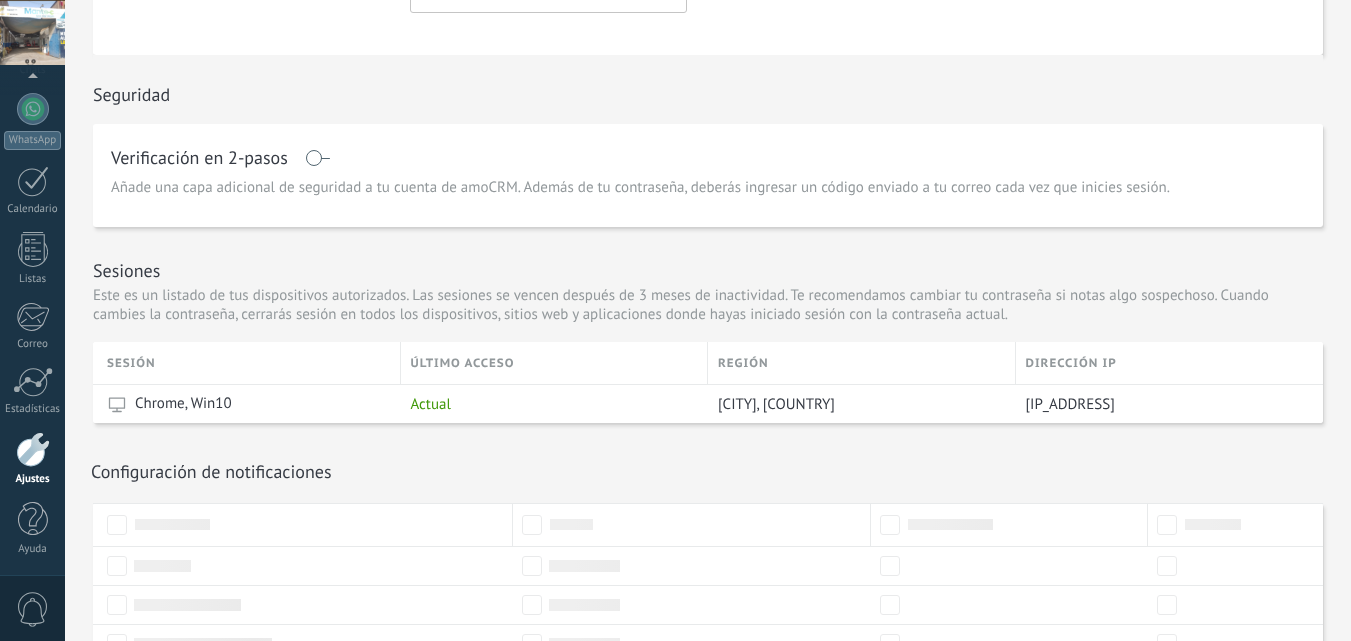 scroll, scrollTop: 602, scrollLeft: 0, axis: vertical 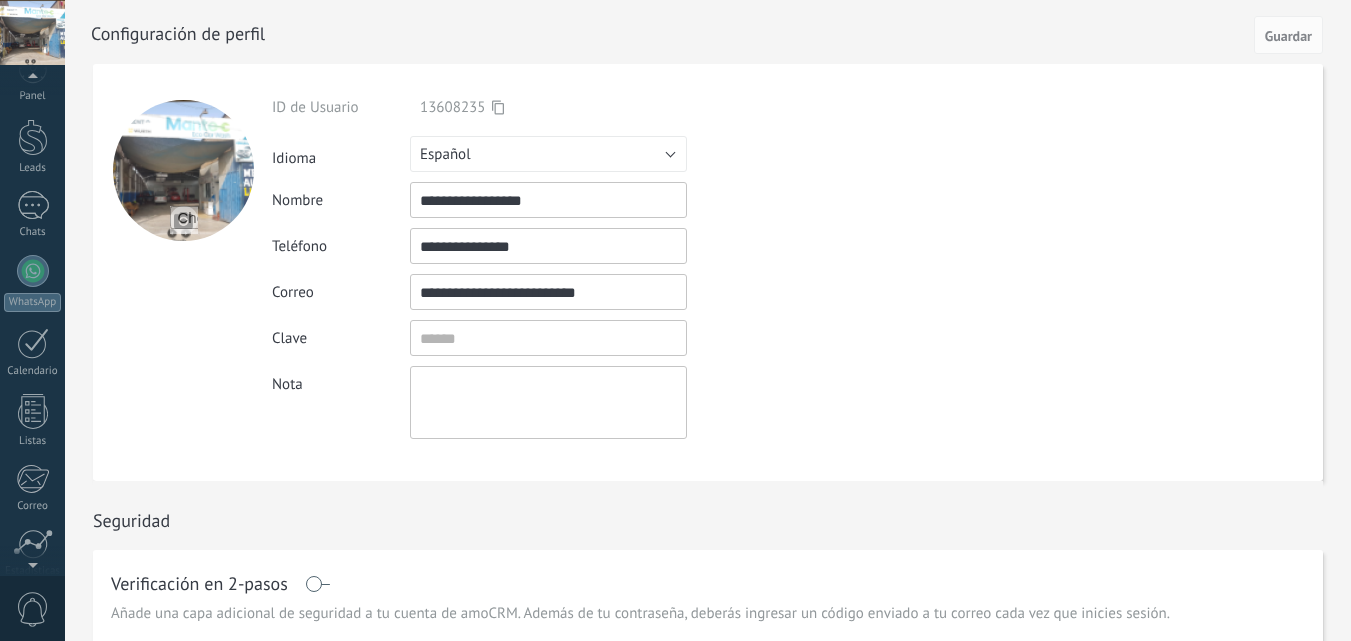 click at bounding box center [32, 80] 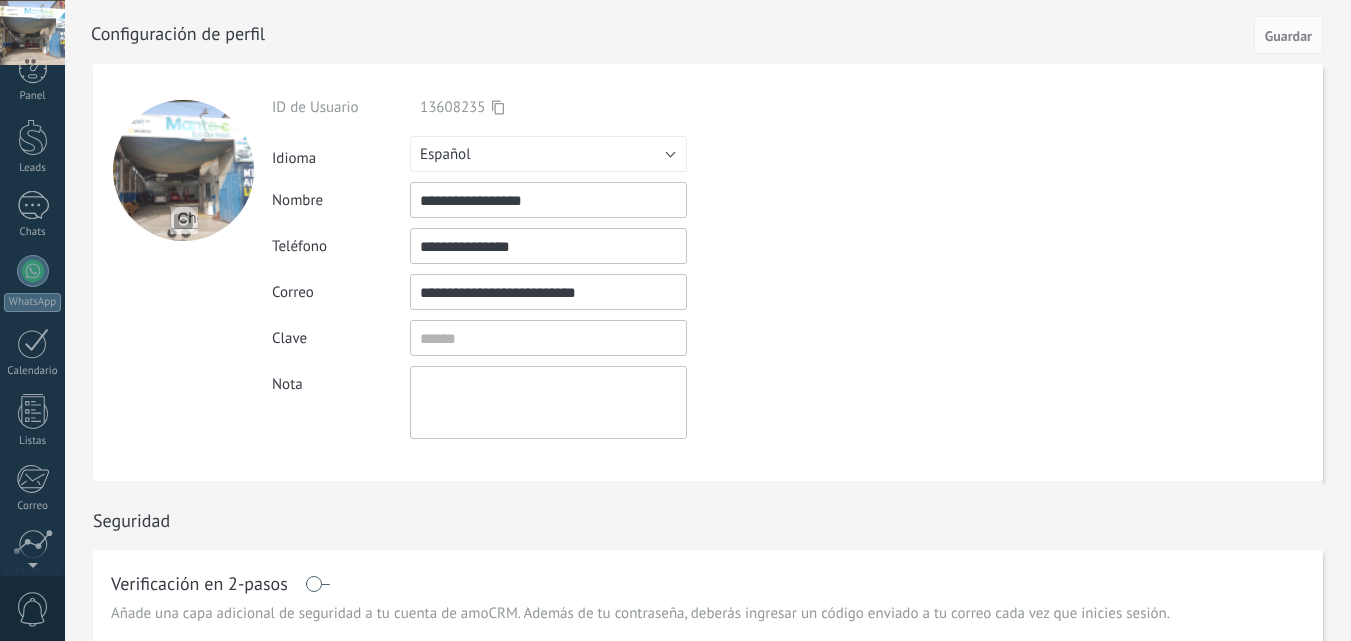 scroll, scrollTop: 0, scrollLeft: 0, axis: both 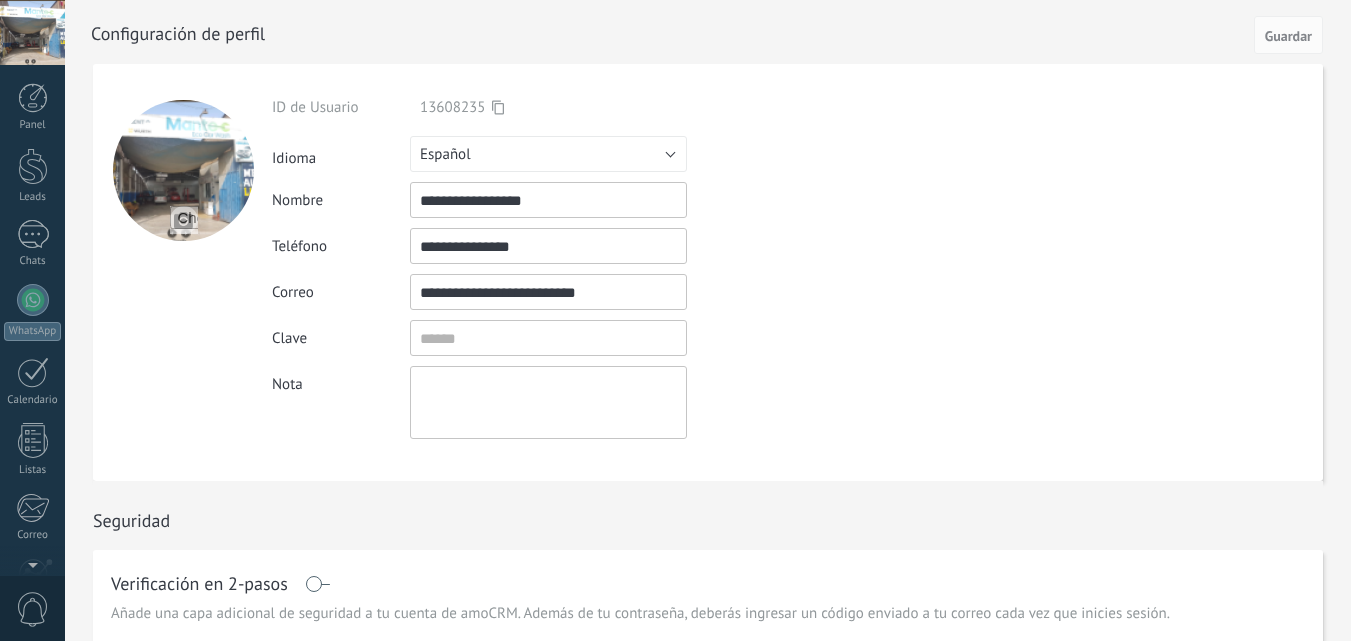 click at bounding box center (32, 32) 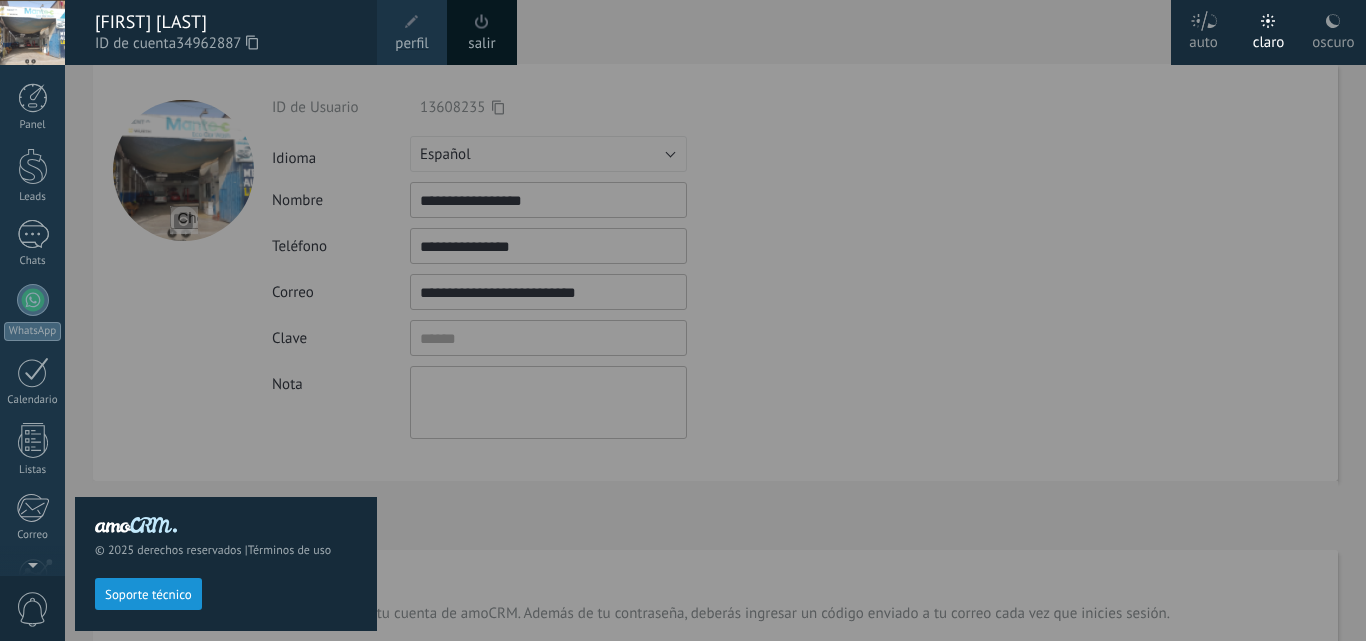 click at bounding box center (482, 22) 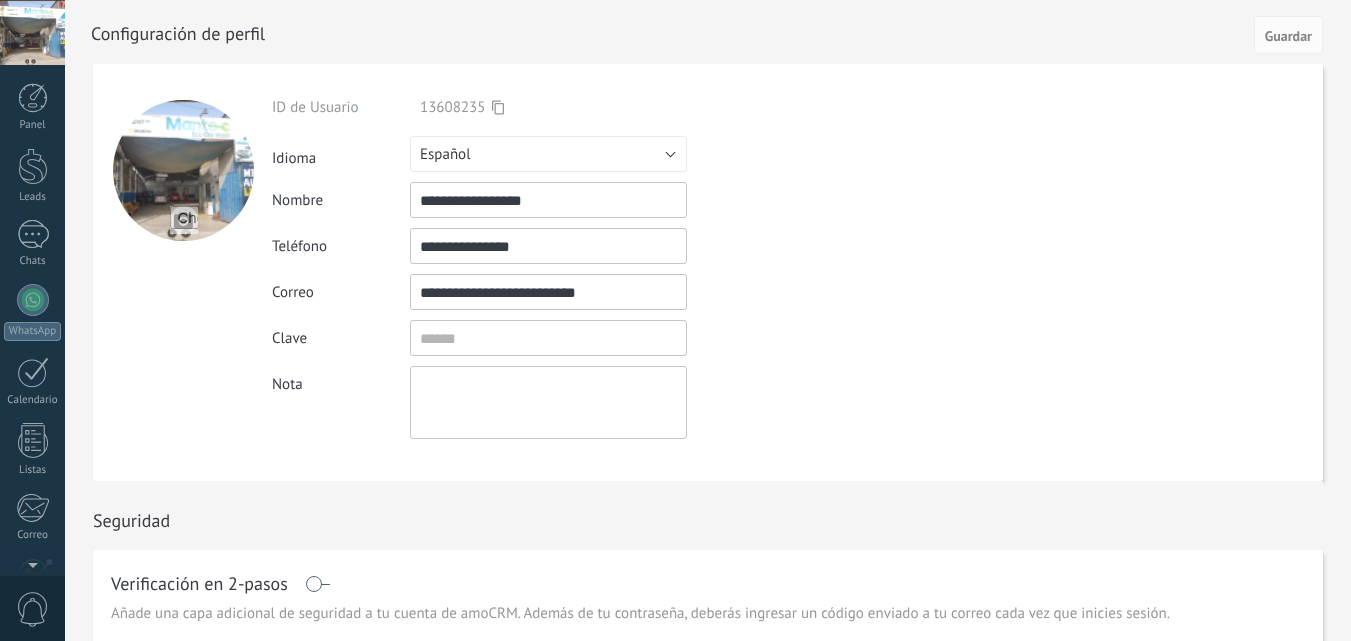 scroll, scrollTop: 191, scrollLeft: 0, axis: vertical 